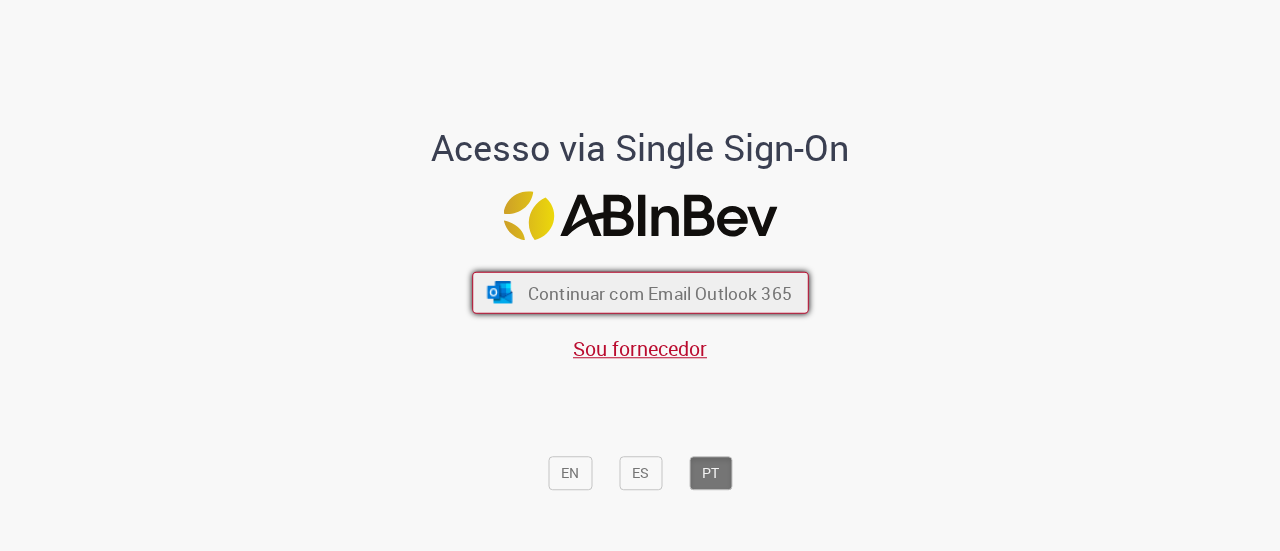 scroll, scrollTop: 0, scrollLeft: 0, axis: both 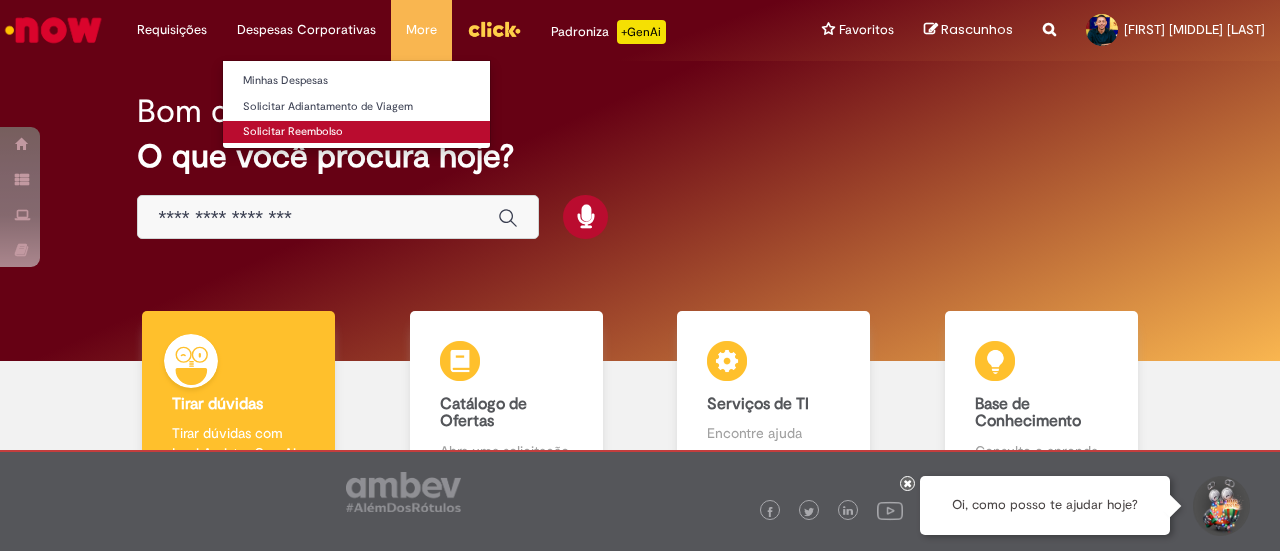 click on "Solicitar Reembolso" at bounding box center (356, 132) 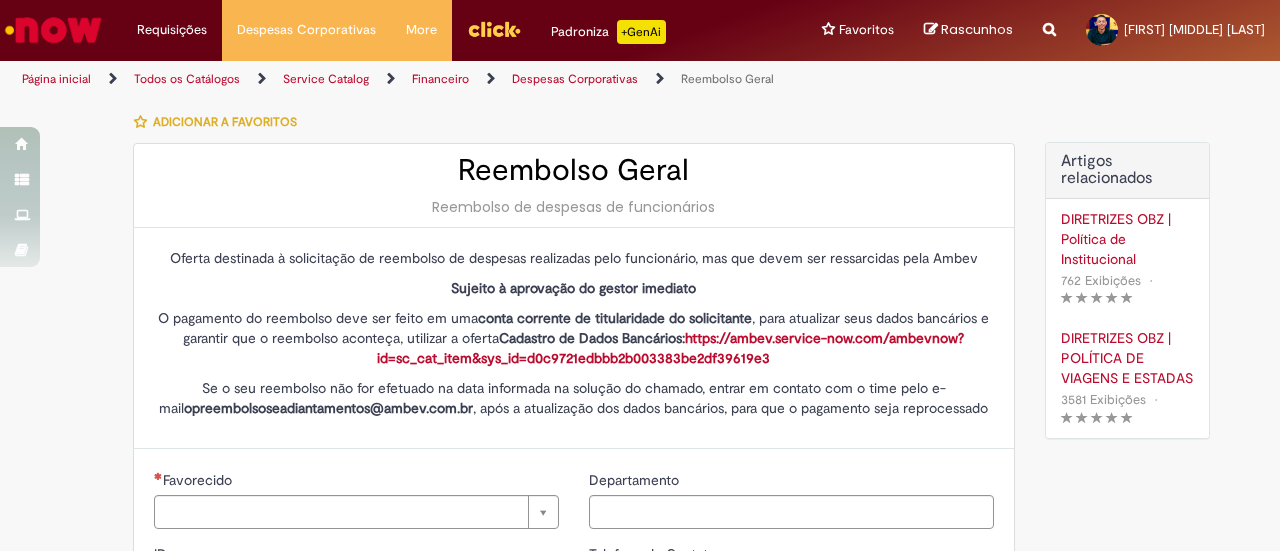 type on "********" 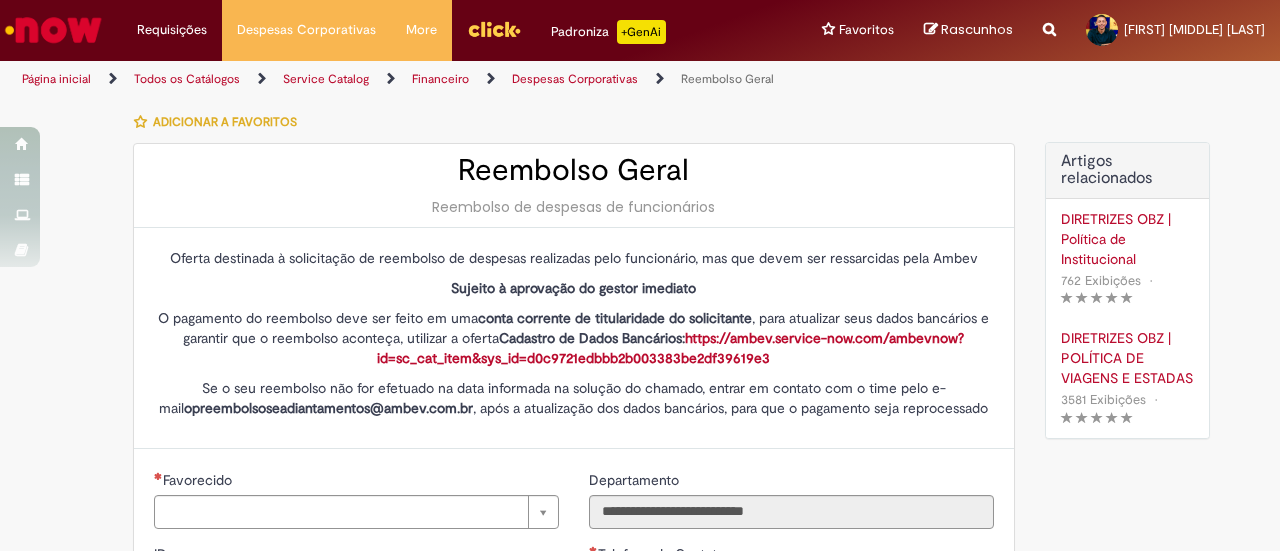 type on "**********" 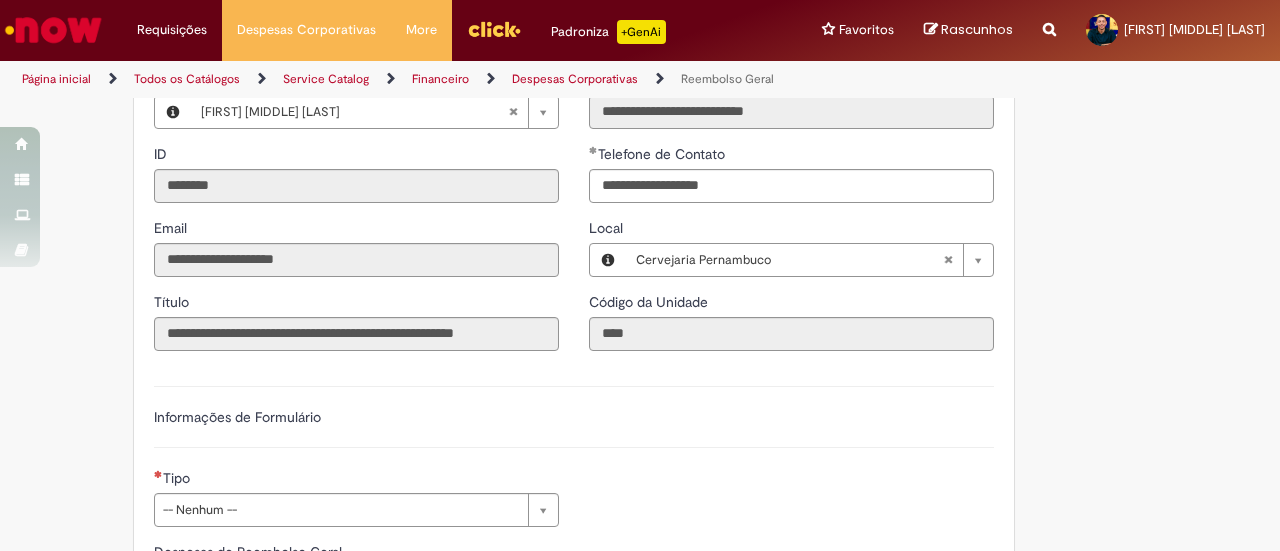 scroll, scrollTop: 500, scrollLeft: 0, axis: vertical 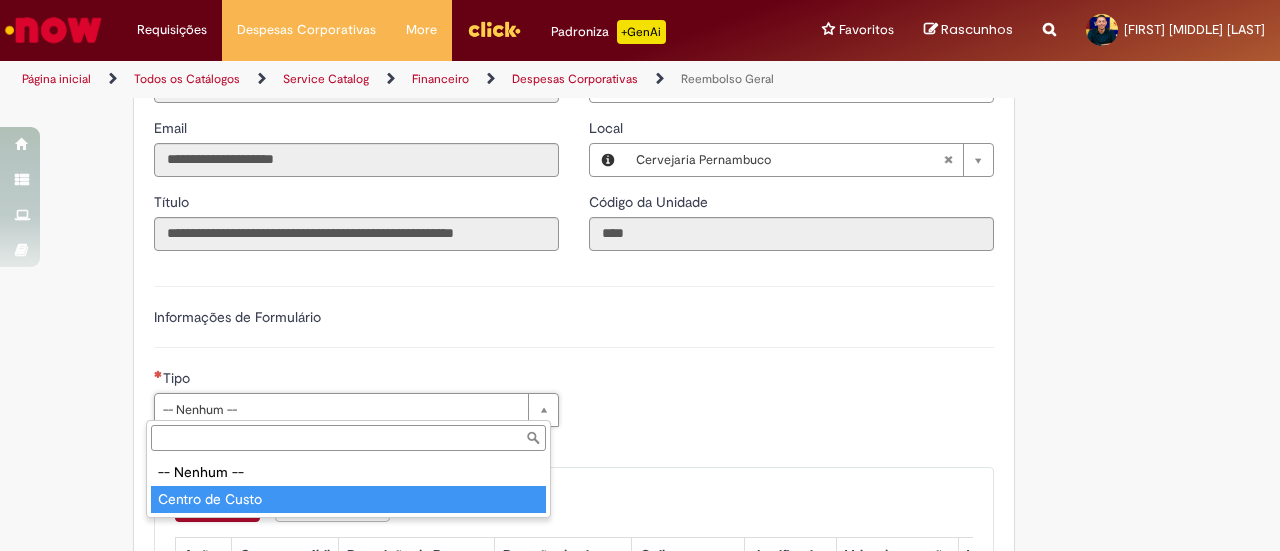 type on "**********" 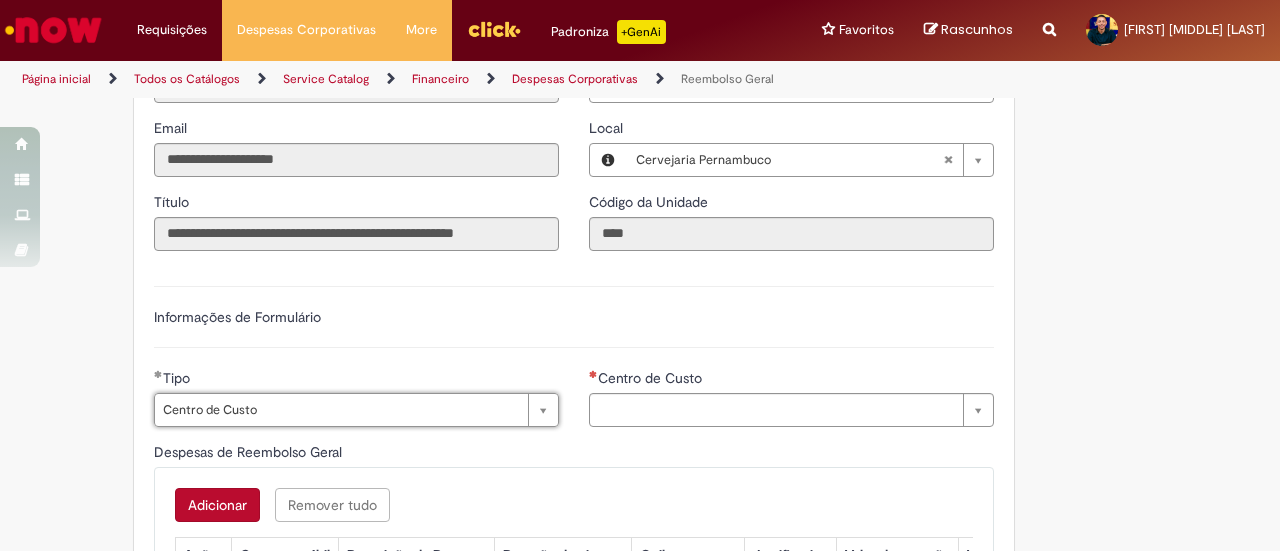 type on "**********" 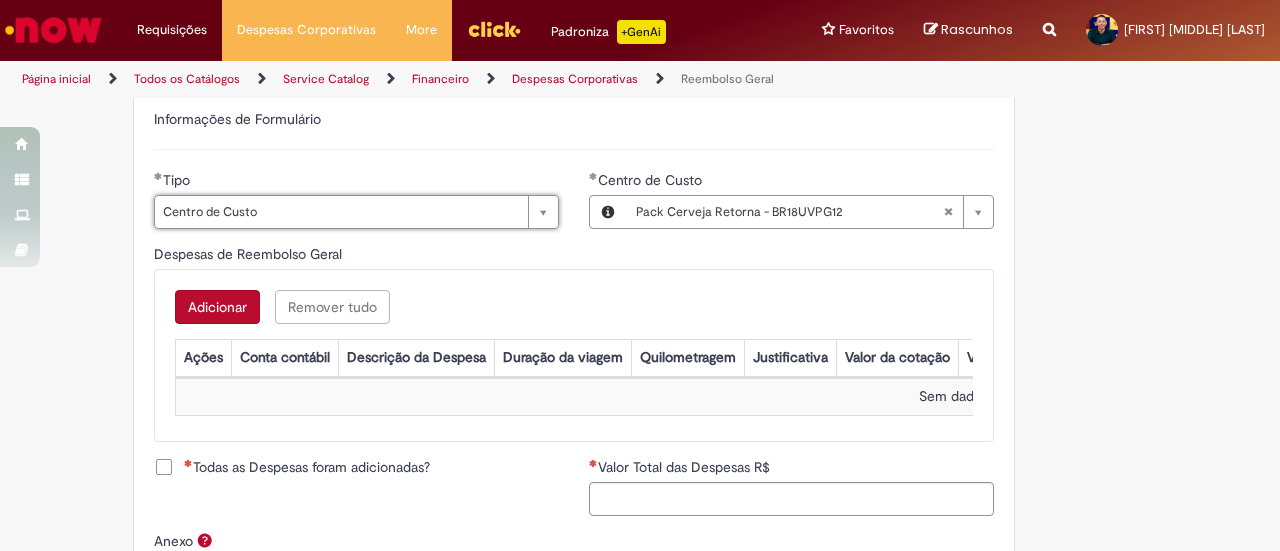 scroll, scrollTop: 700, scrollLeft: 0, axis: vertical 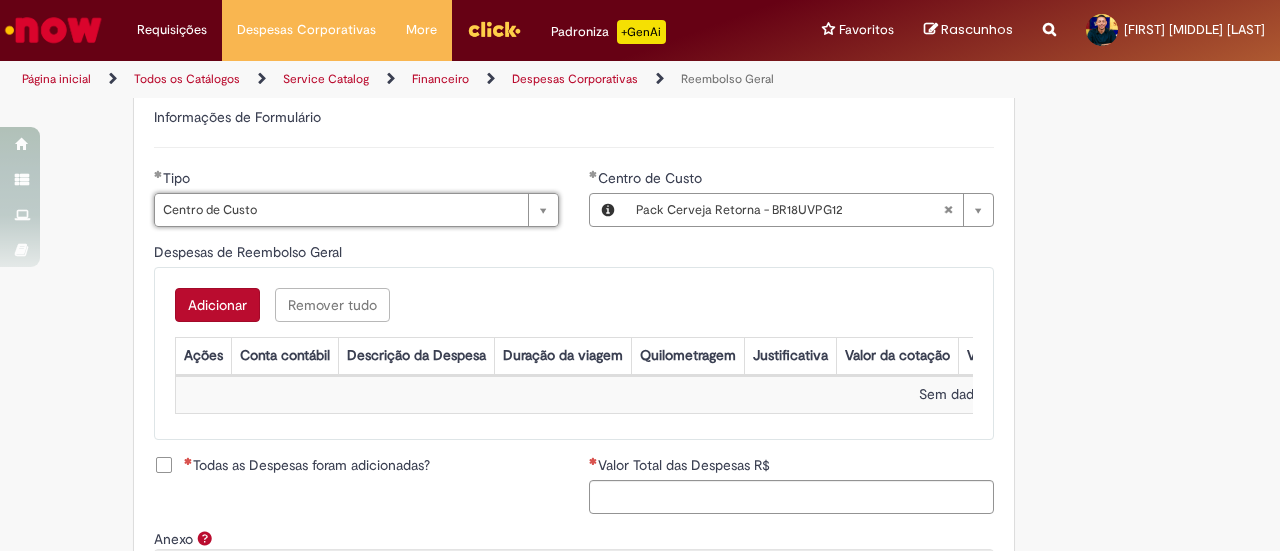 click on "Adicionar" at bounding box center [217, 305] 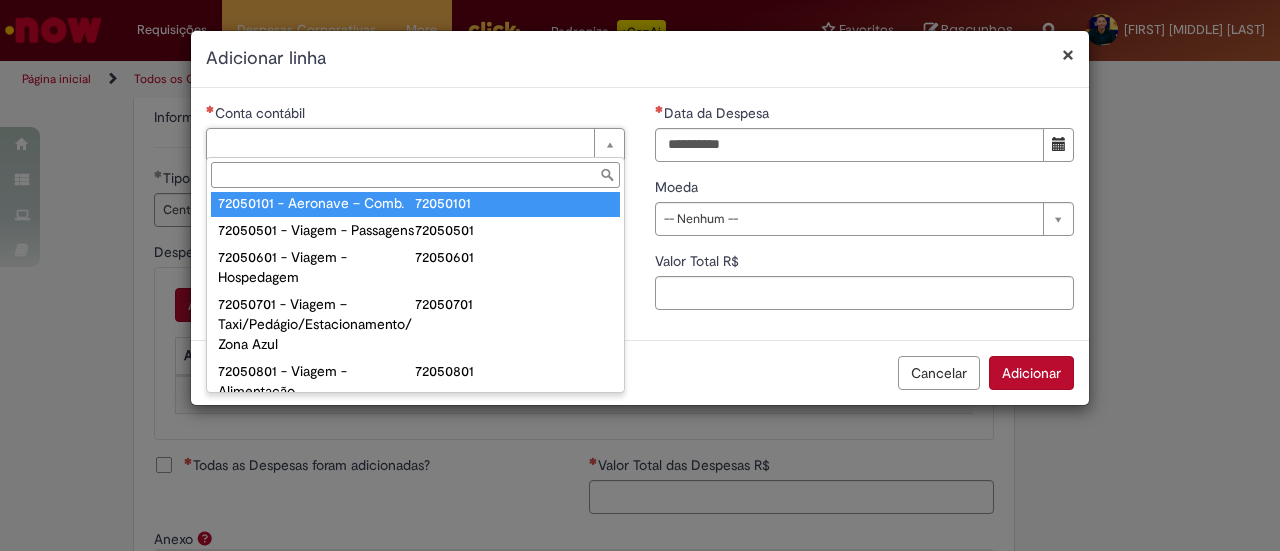 scroll, scrollTop: 1100, scrollLeft: 0, axis: vertical 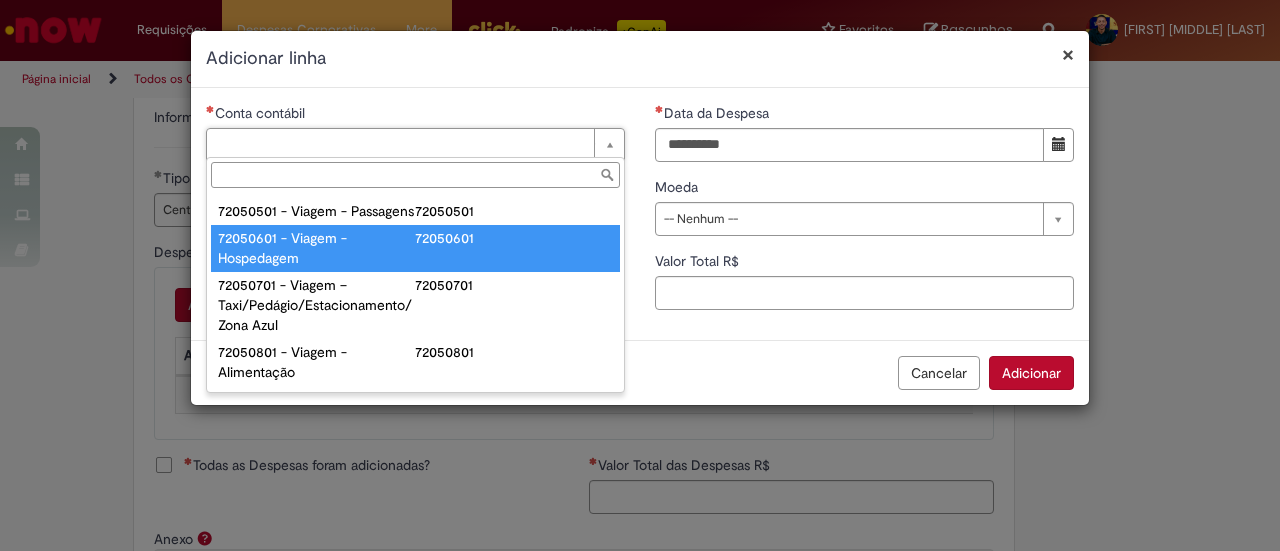 type on "**********" 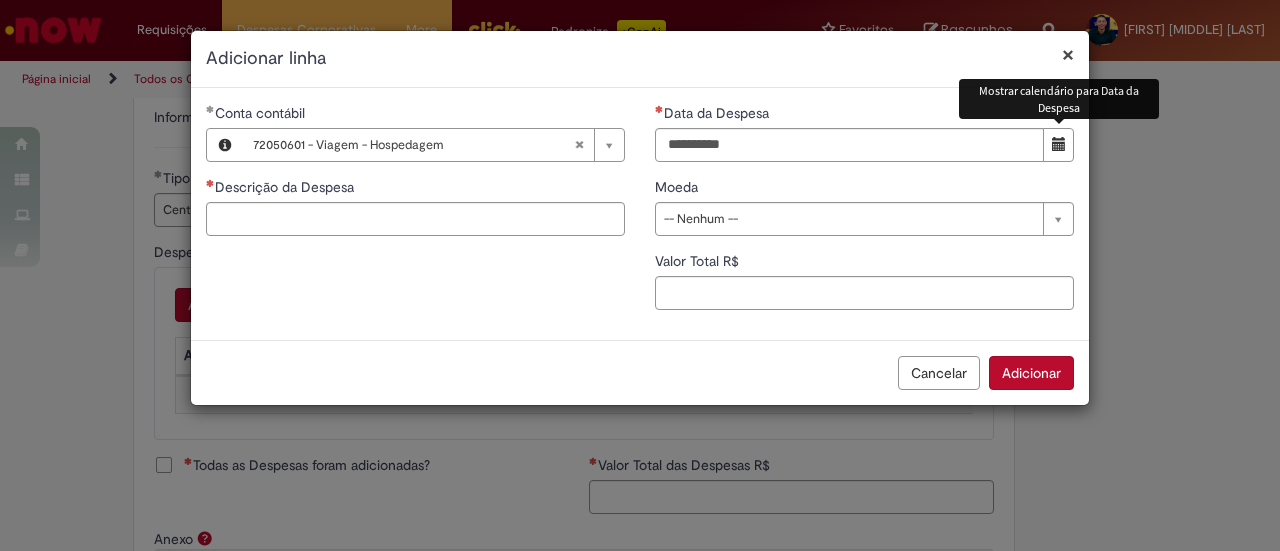 click at bounding box center [1058, 145] 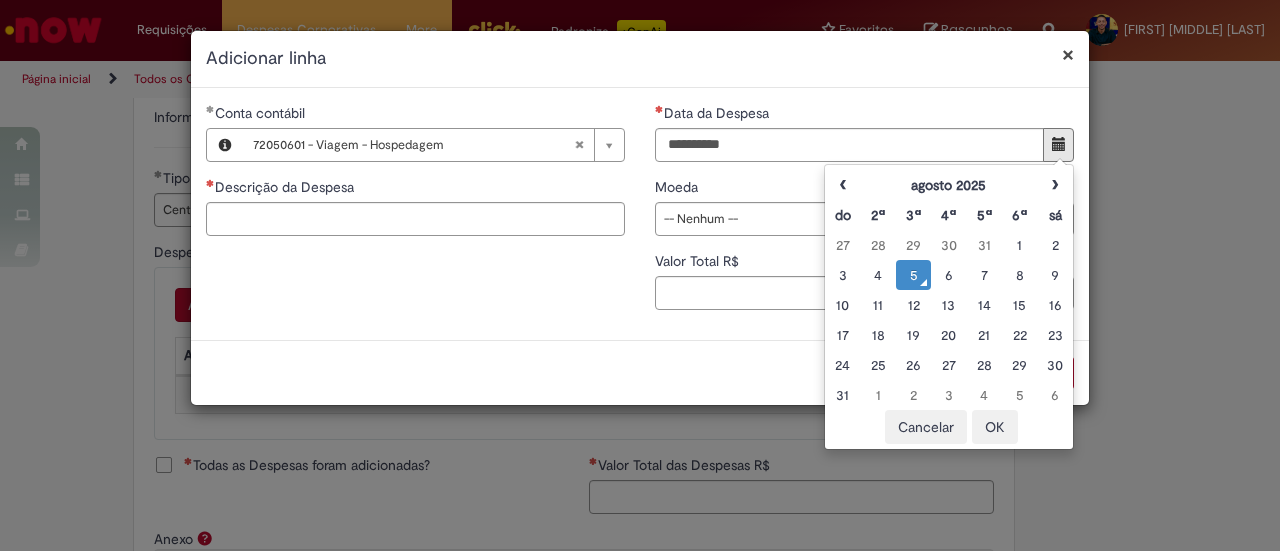 click on "5" at bounding box center (913, 275) 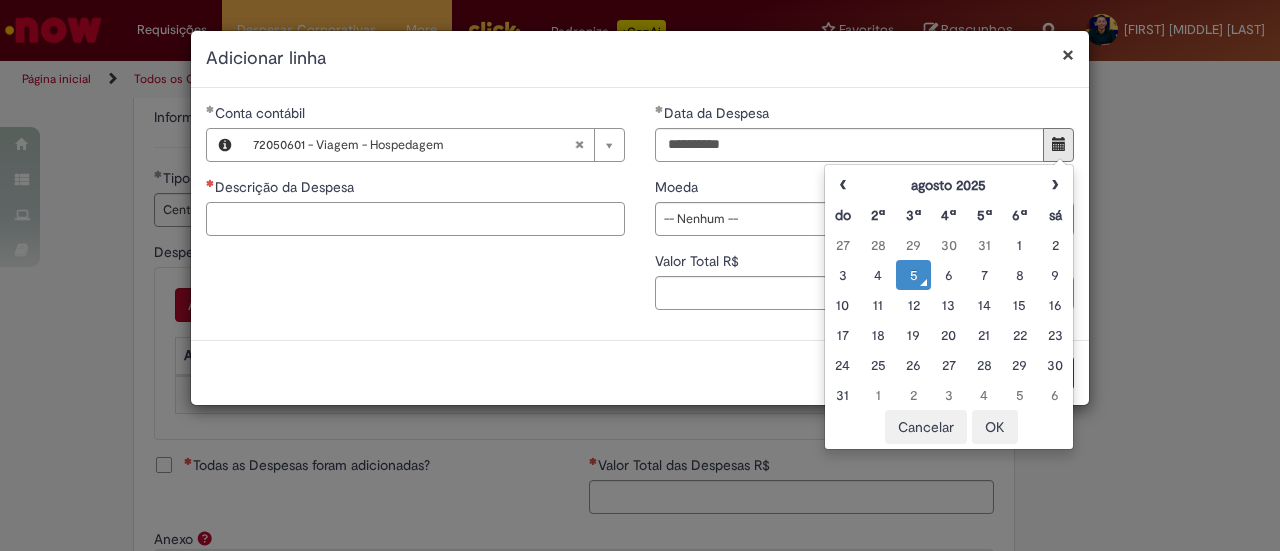 click on "Descrição da Despesa" at bounding box center (415, 219) 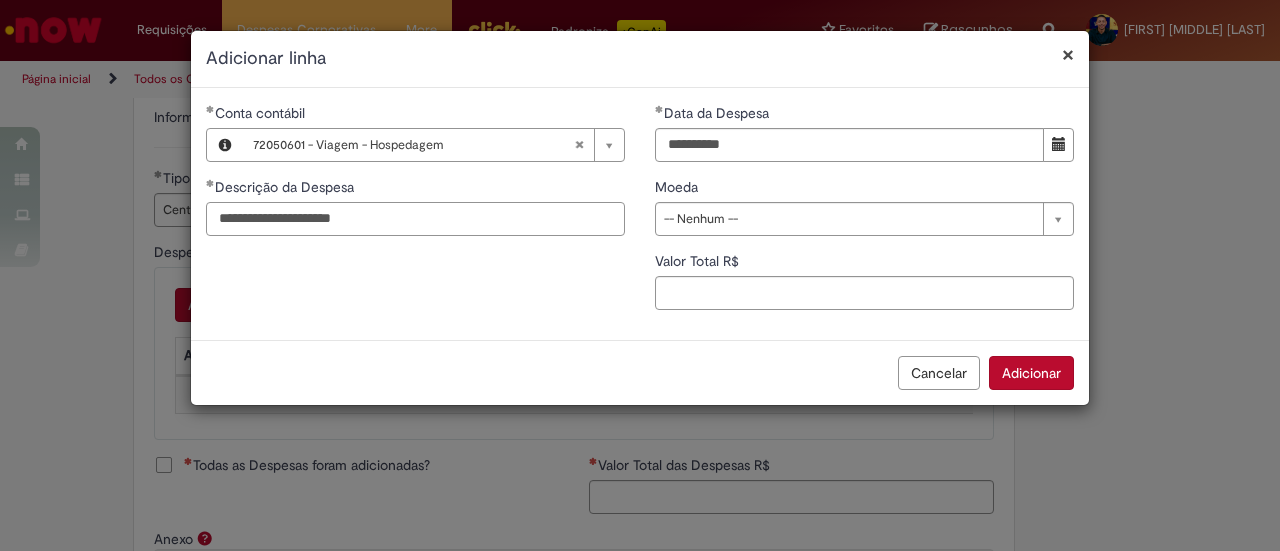 type on "**********" 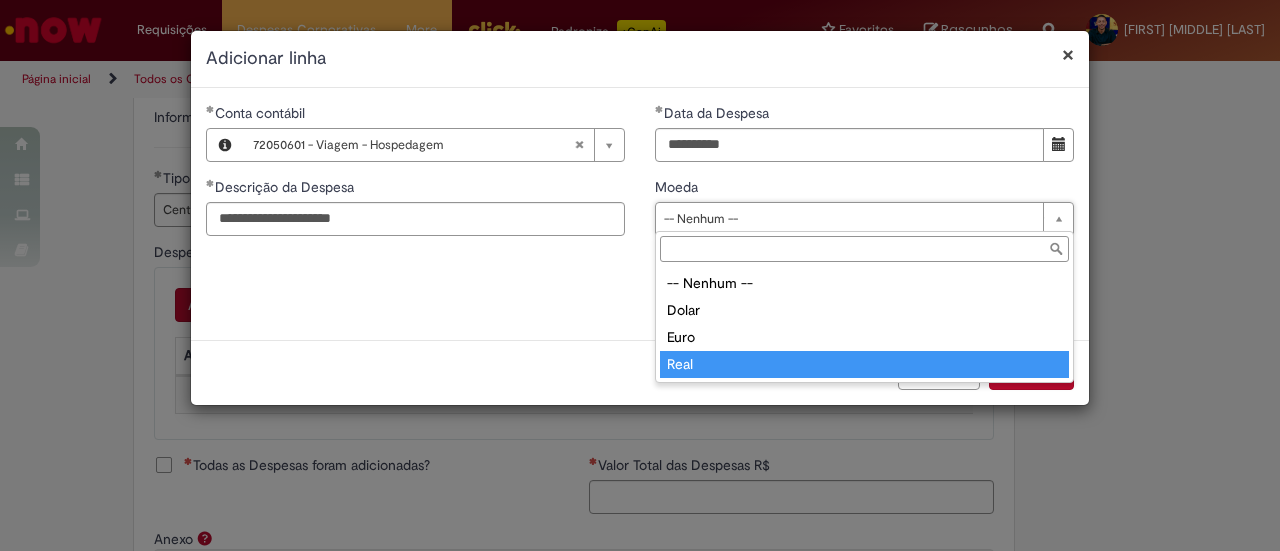 type on "****" 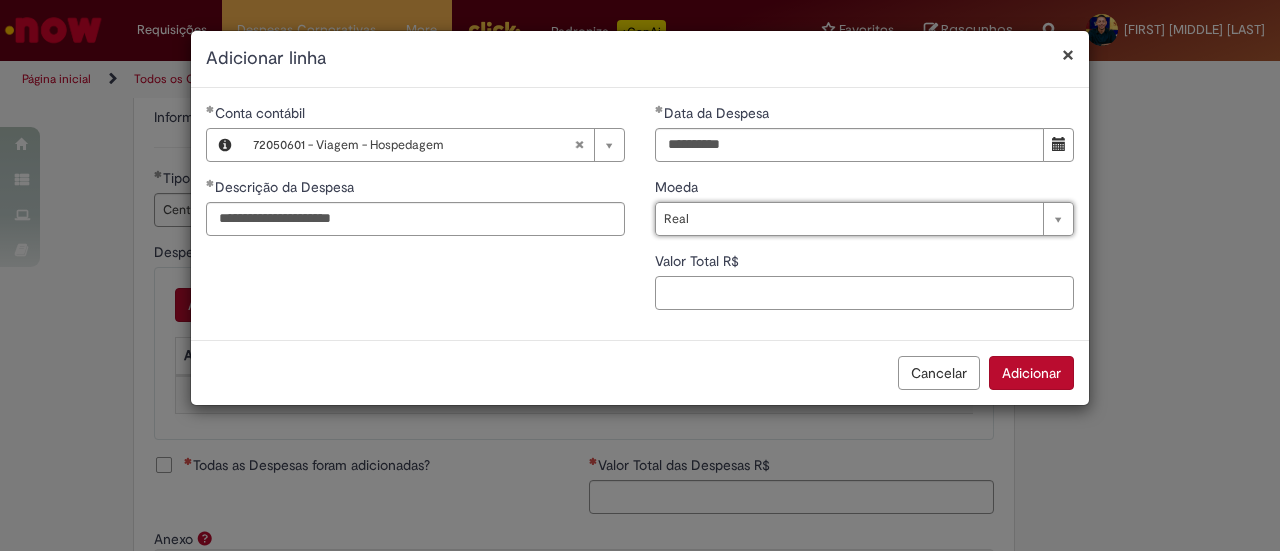 click on "Valor Total R$" at bounding box center [864, 293] 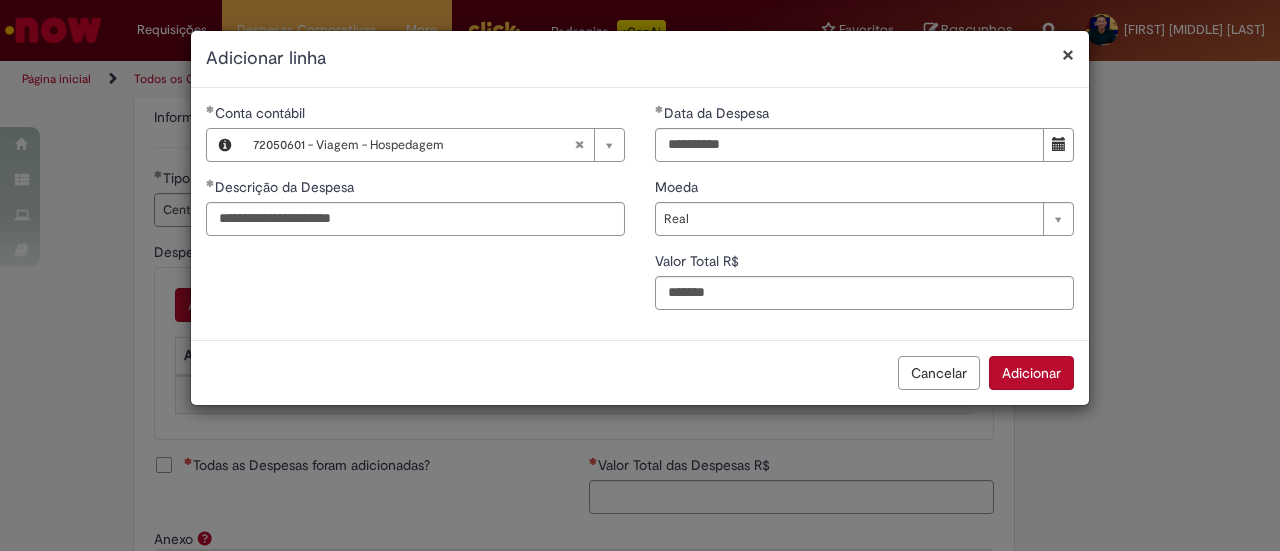 type on "*******" 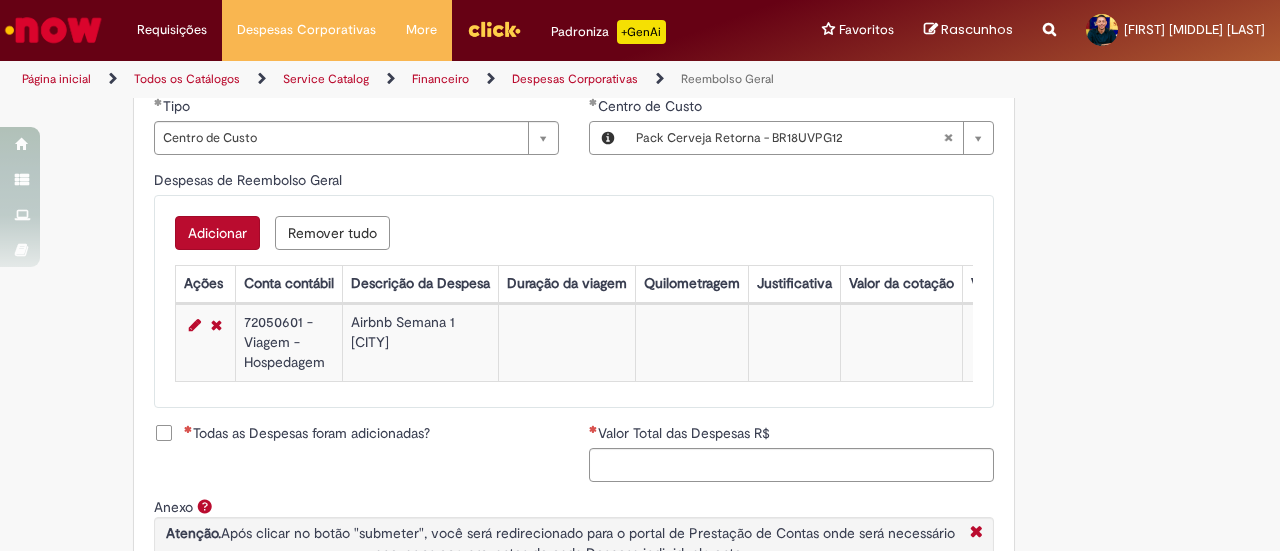 scroll, scrollTop: 977, scrollLeft: 0, axis: vertical 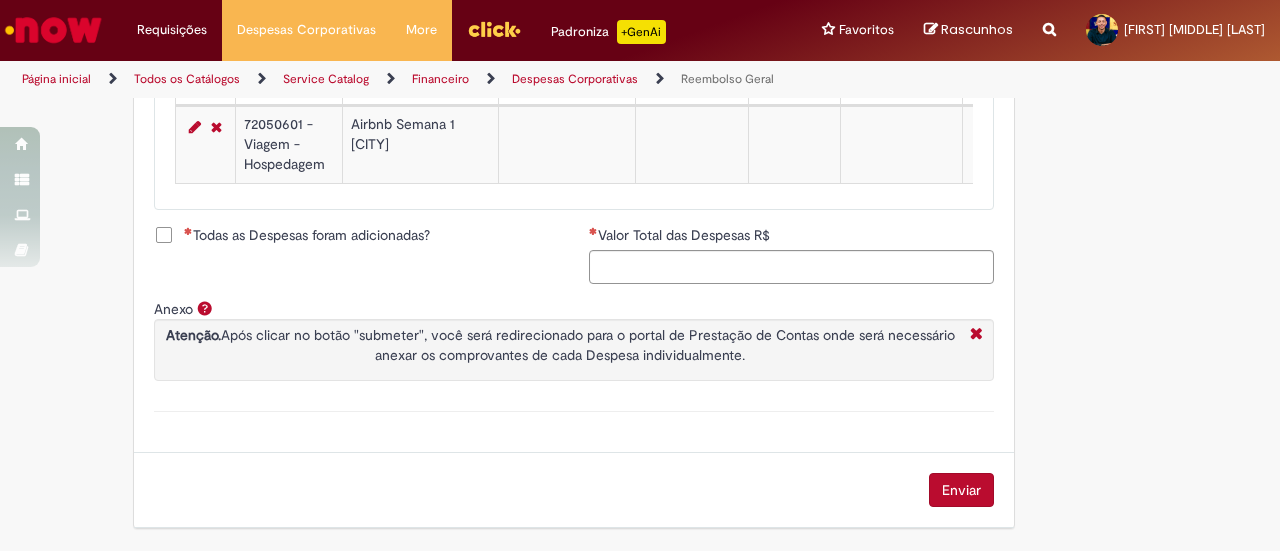 click on "Todas as Despesas foram adicionadas?" at bounding box center (307, 235) 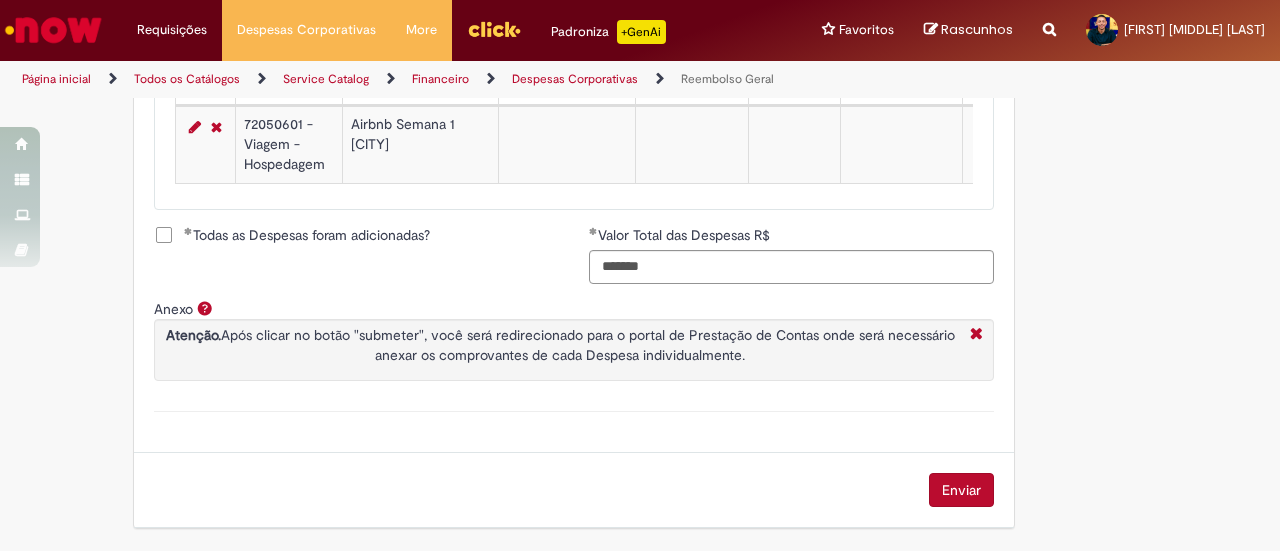 click on "Enviar" at bounding box center (961, 490) 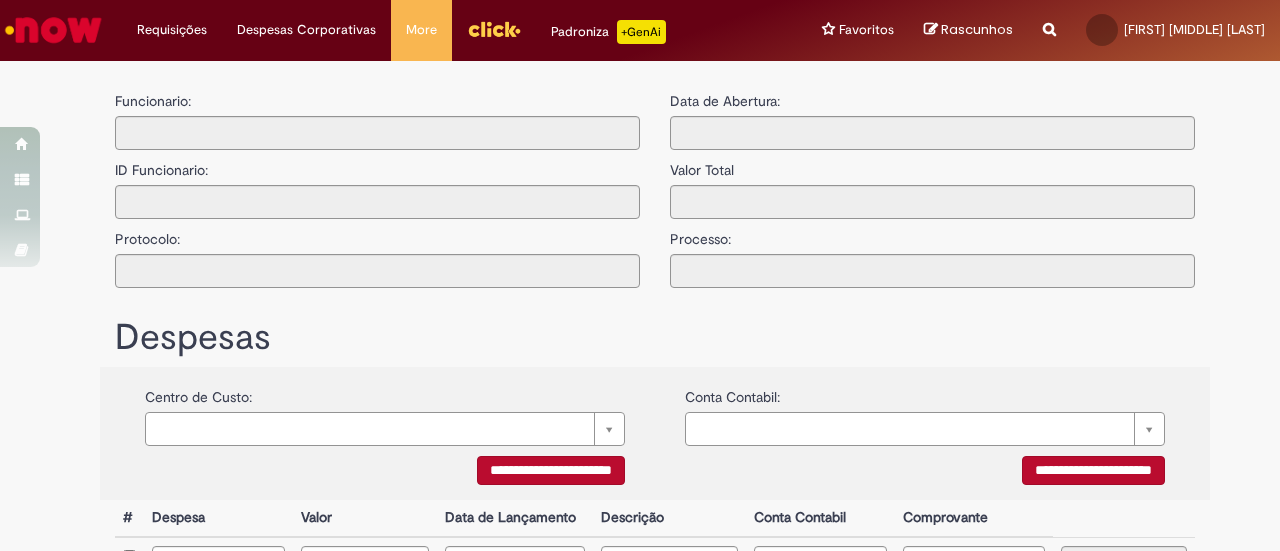 scroll, scrollTop: 0, scrollLeft: 0, axis: both 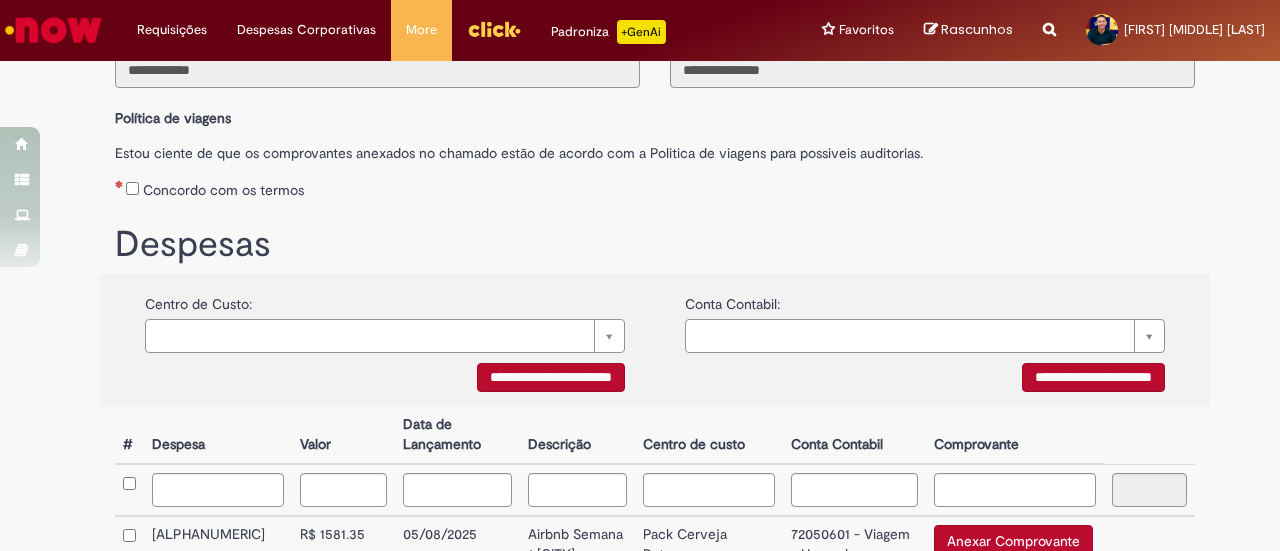 click on "Concordo com os termos" at bounding box center (223, 190) 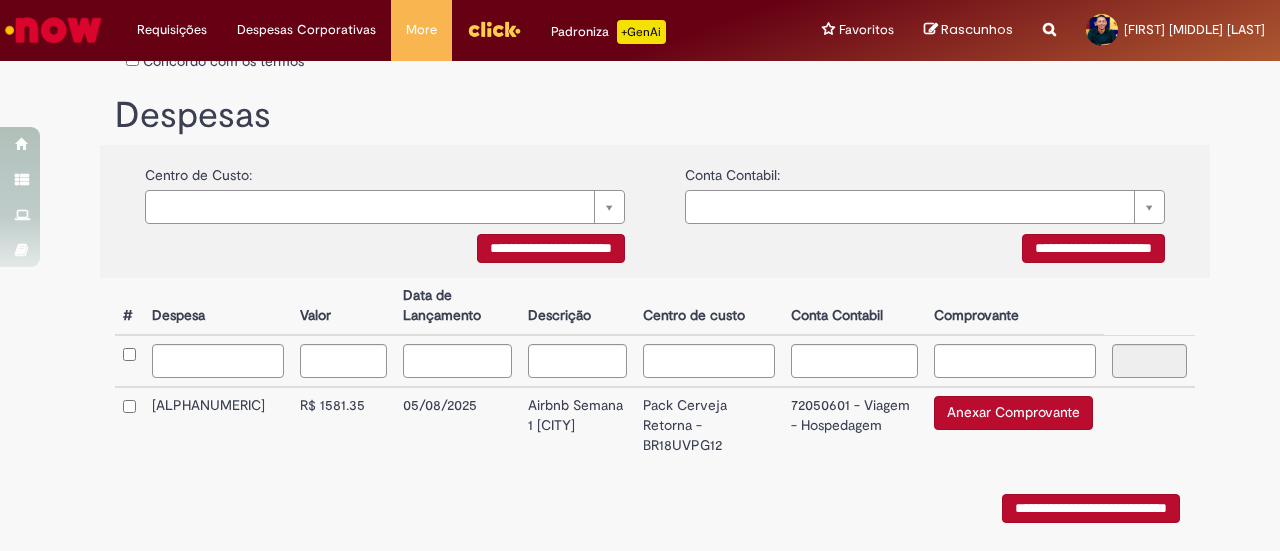 scroll, scrollTop: 400, scrollLeft: 0, axis: vertical 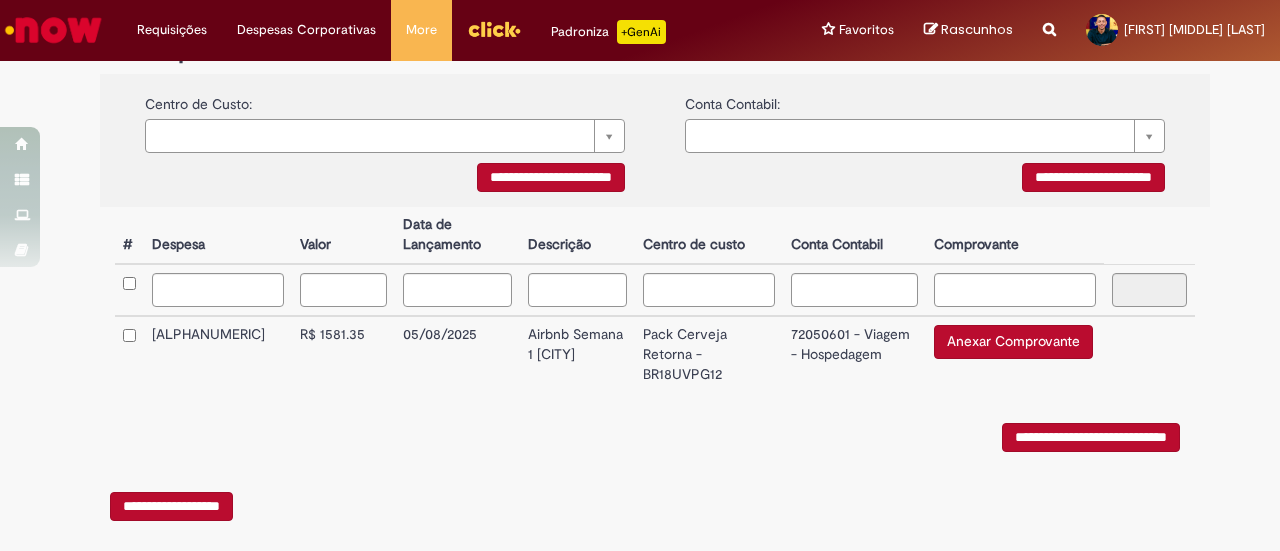 click on "Anexar Comprovante" at bounding box center (1013, 342) 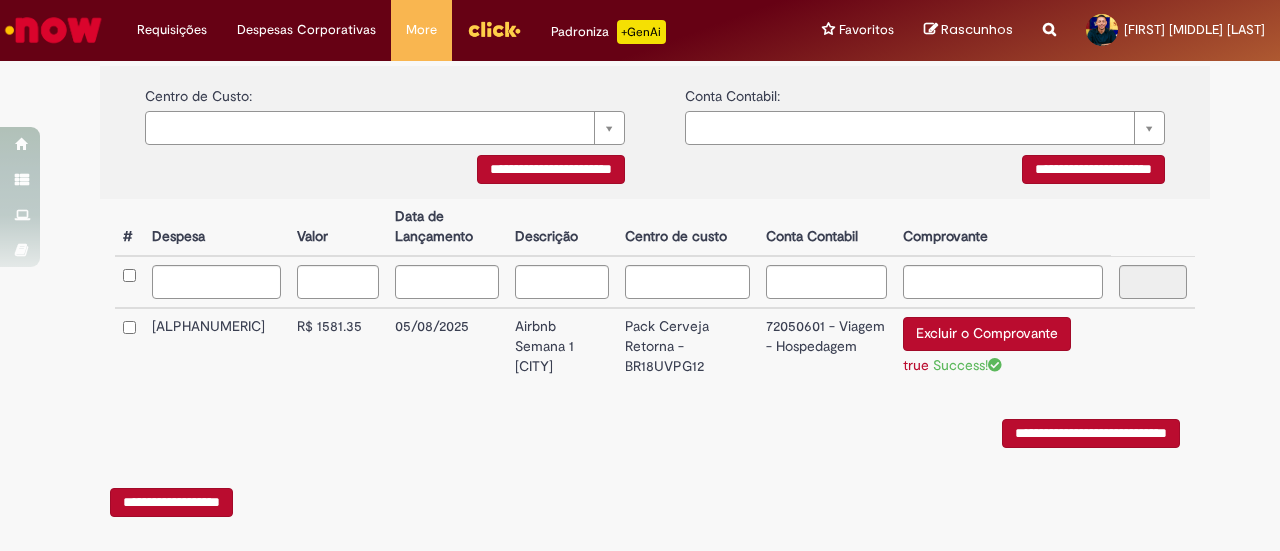 scroll, scrollTop: 431, scrollLeft: 0, axis: vertical 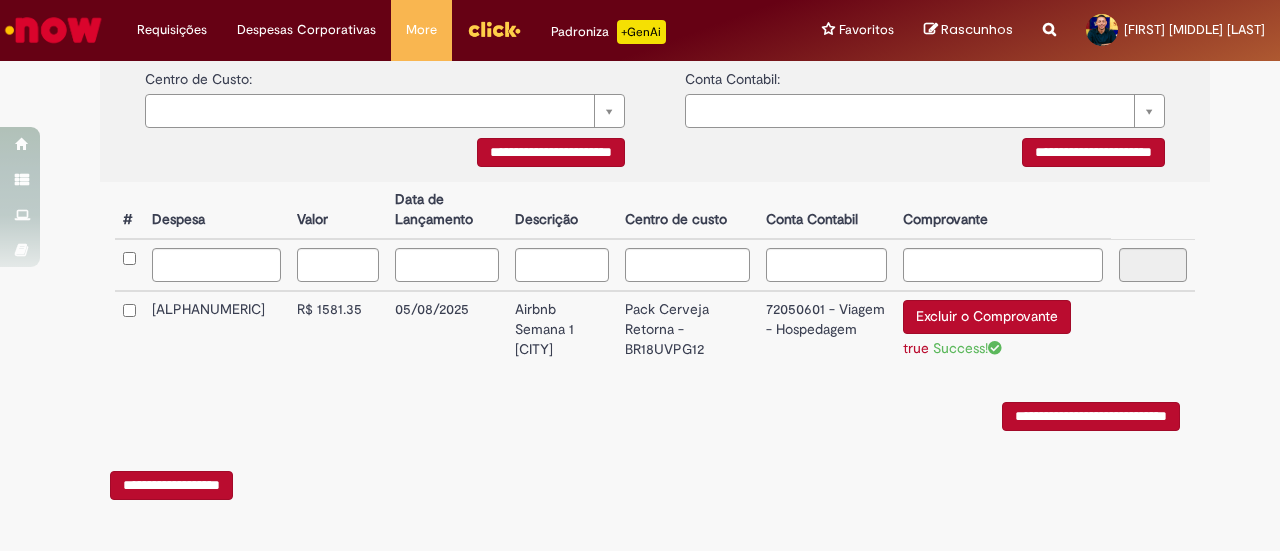click on "**********" at bounding box center (1091, 416) 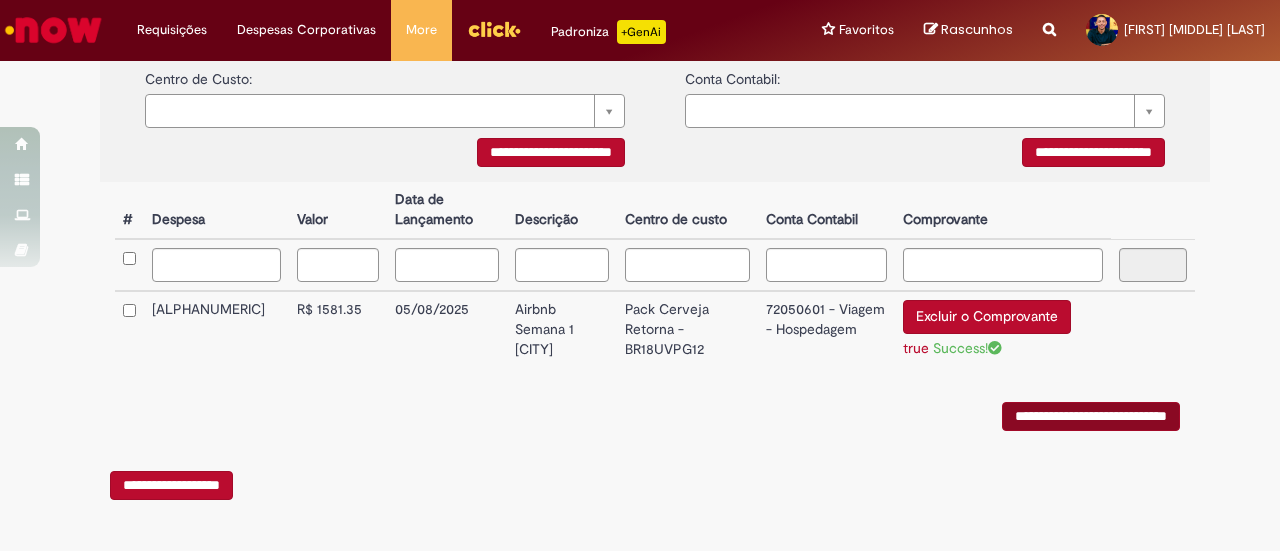scroll, scrollTop: 0, scrollLeft: 0, axis: both 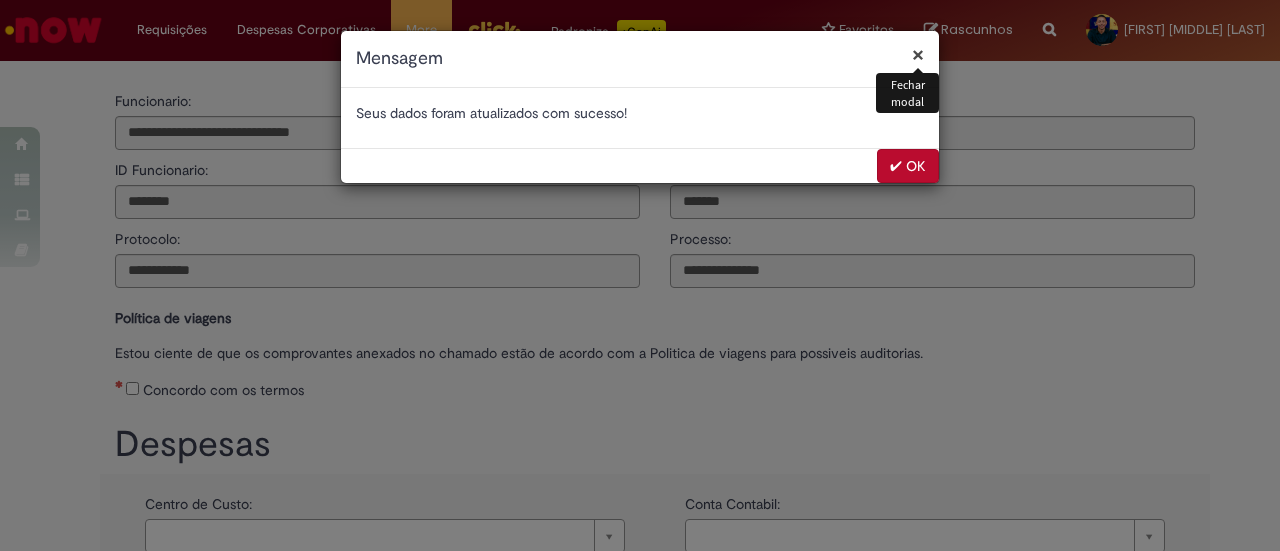 click on "✔ OK" at bounding box center [908, 166] 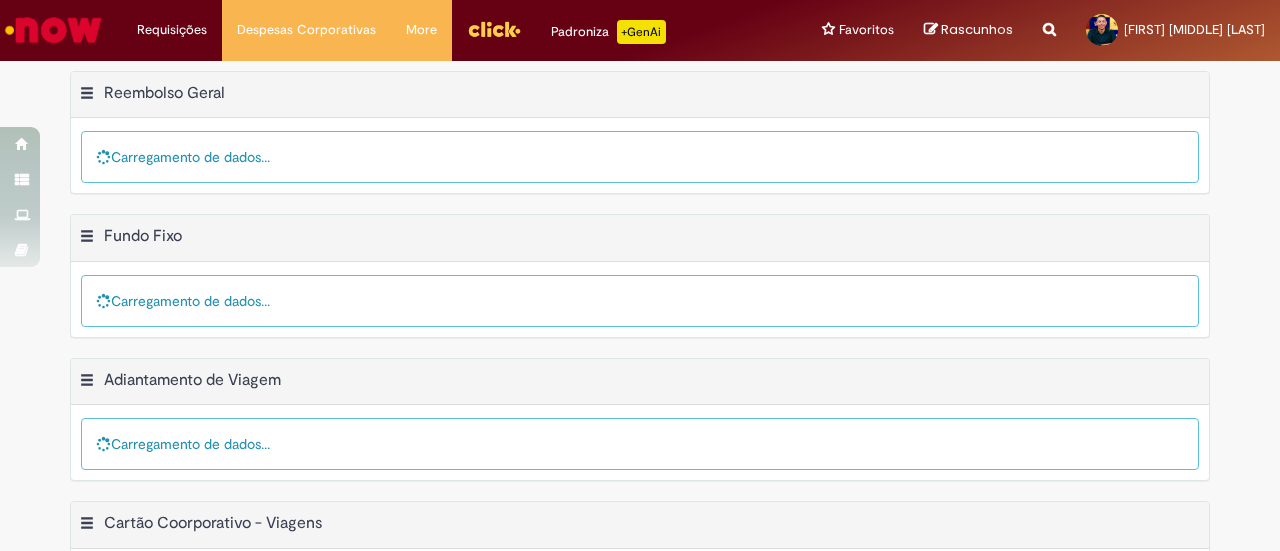 scroll, scrollTop: 0, scrollLeft: 0, axis: both 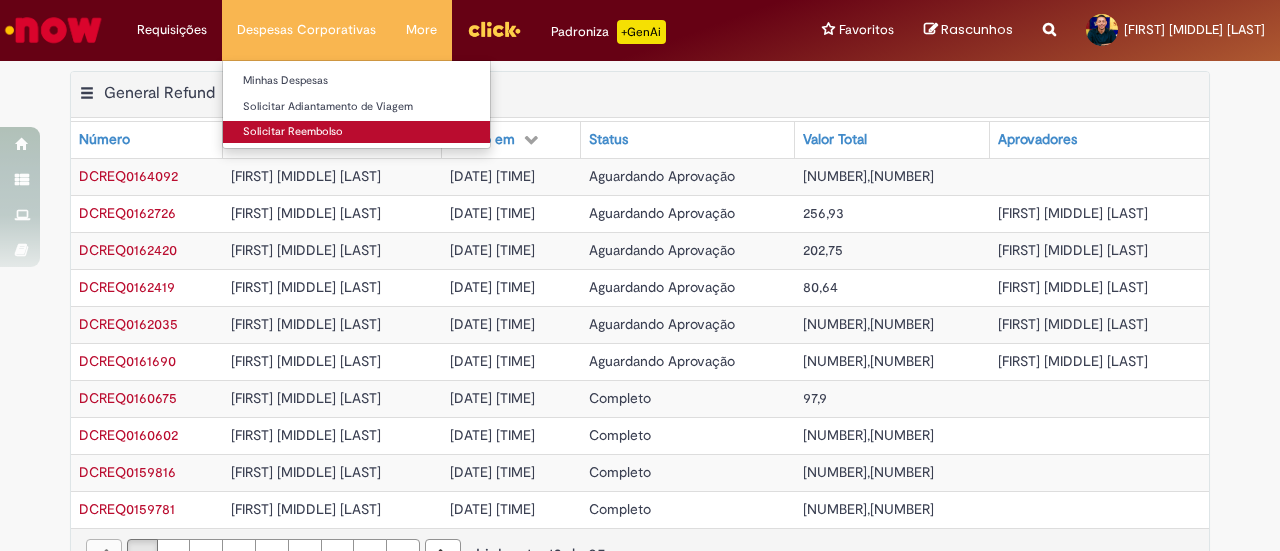 click on "Solicitar Reembolso" at bounding box center (356, 132) 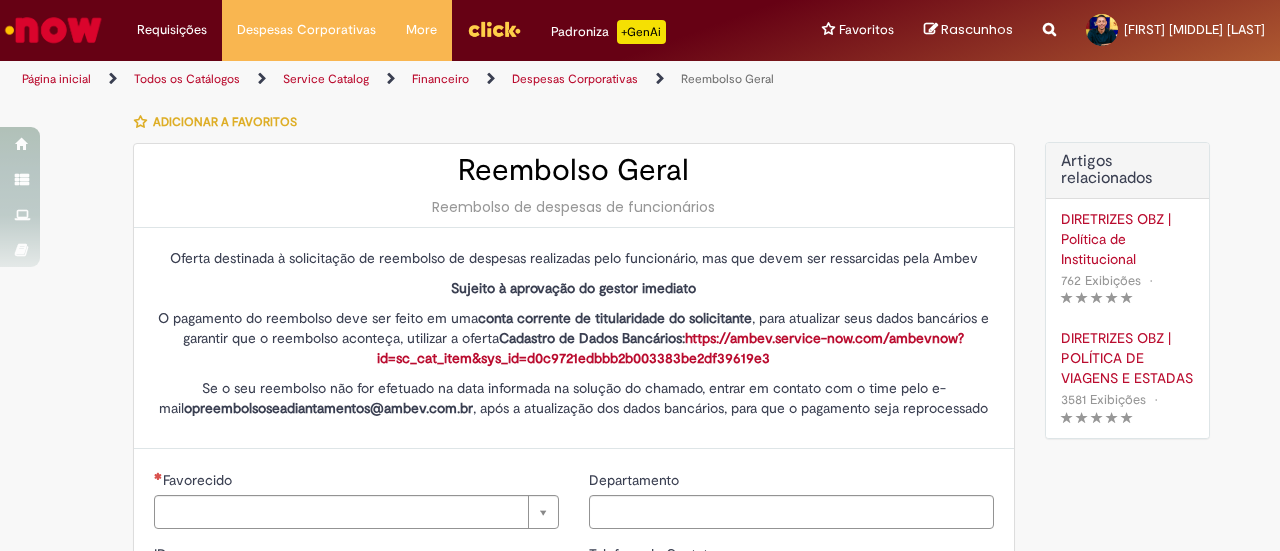 type on "********" 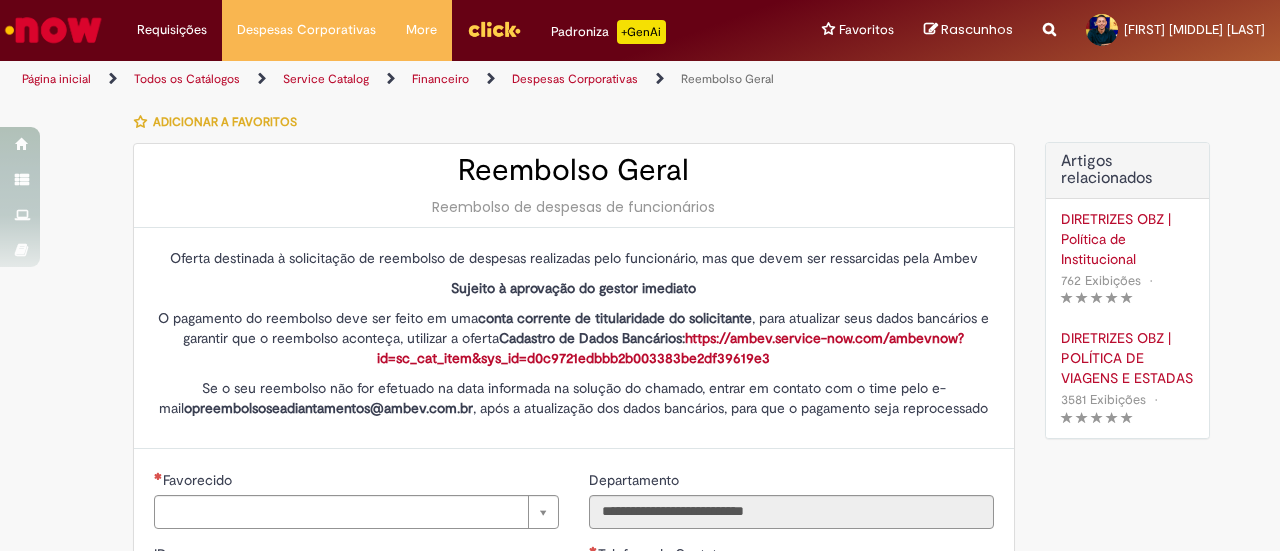 type on "**********" 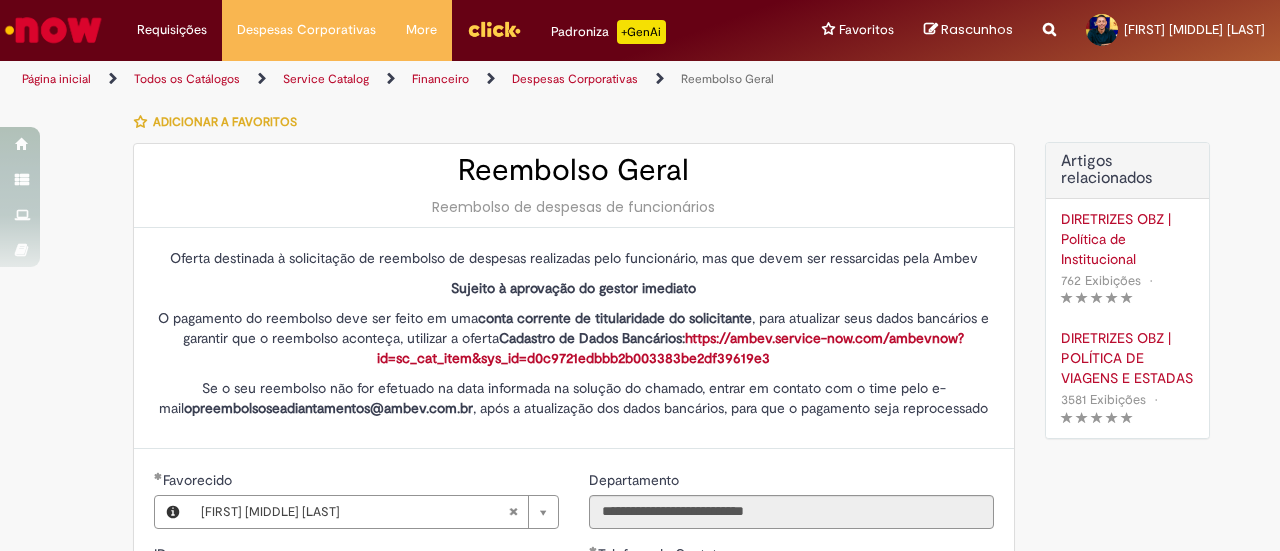 type on "**********" 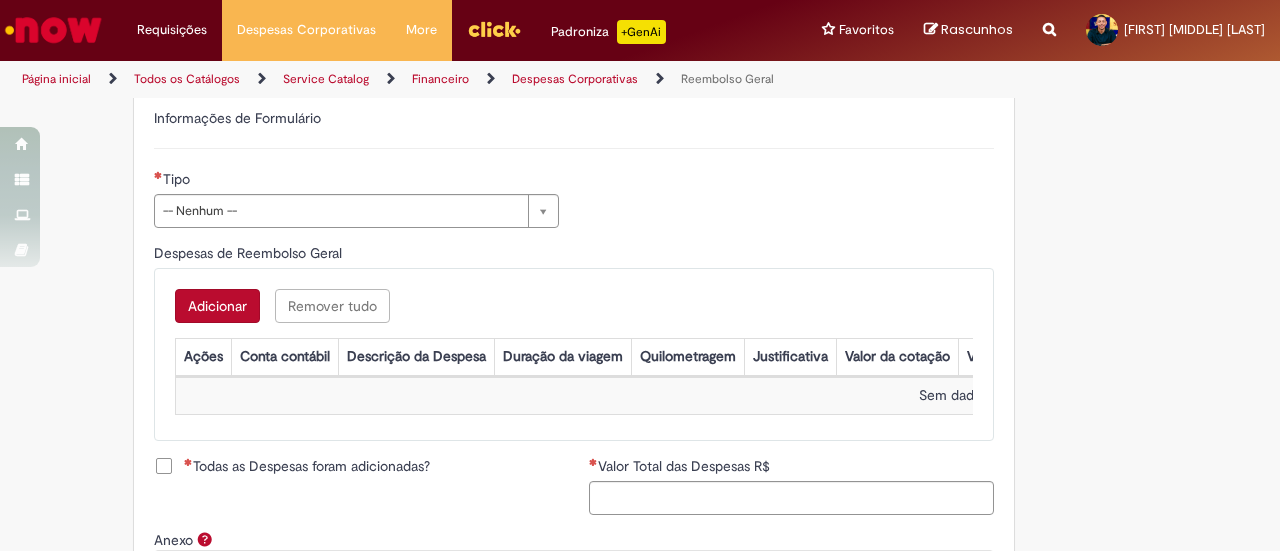 scroll, scrollTop: 700, scrollLeft: 0, axis: vertical 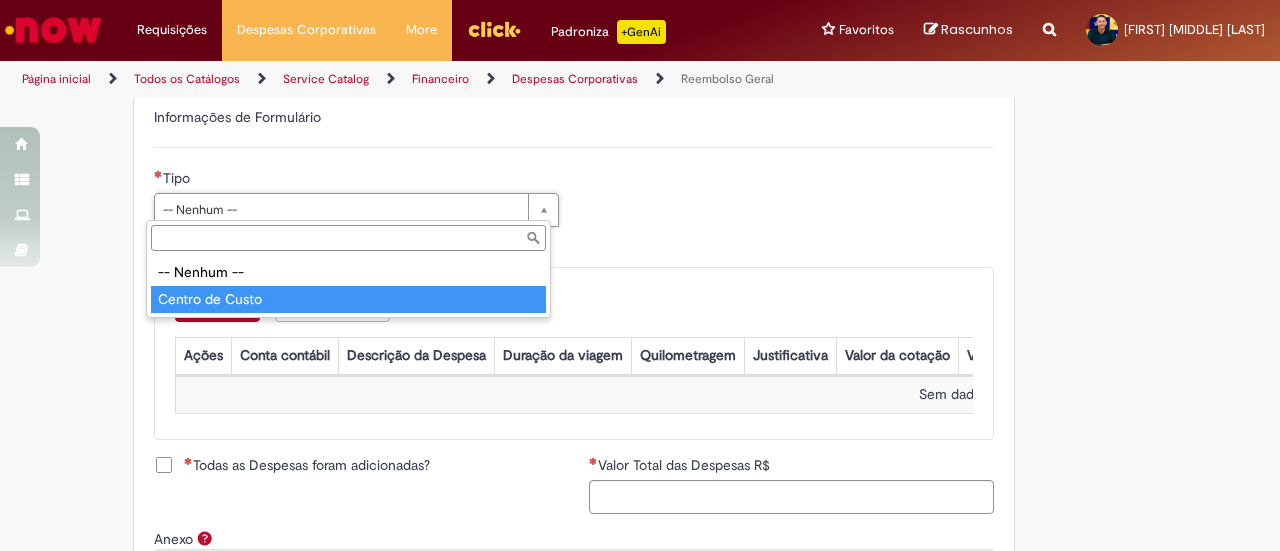 type on "**********" 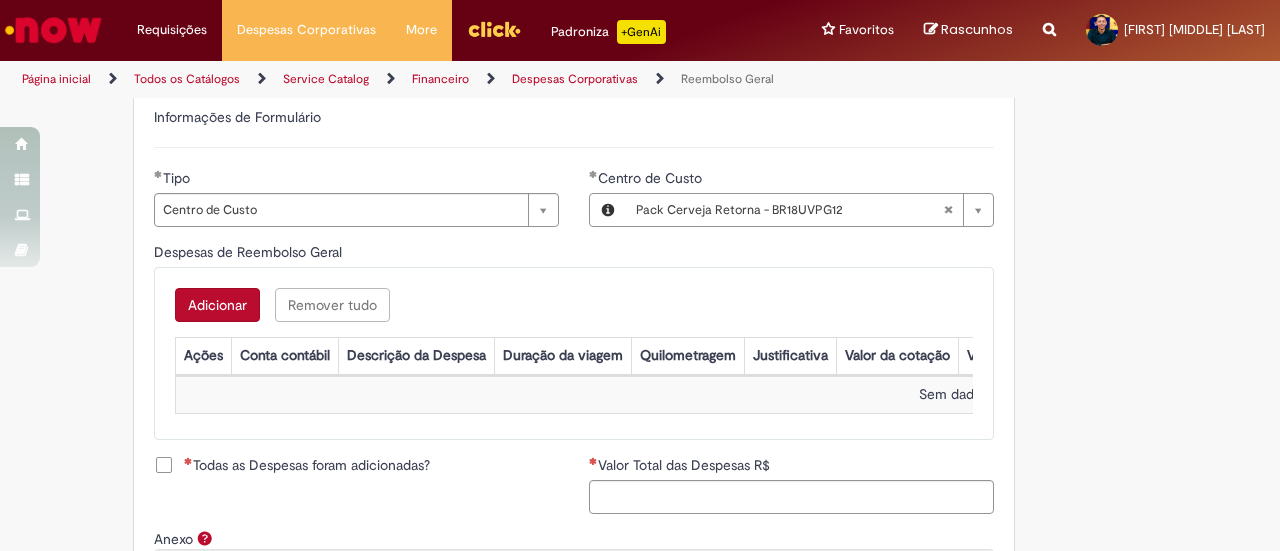 click on "Adicionar" at bounding box center (217, 305) 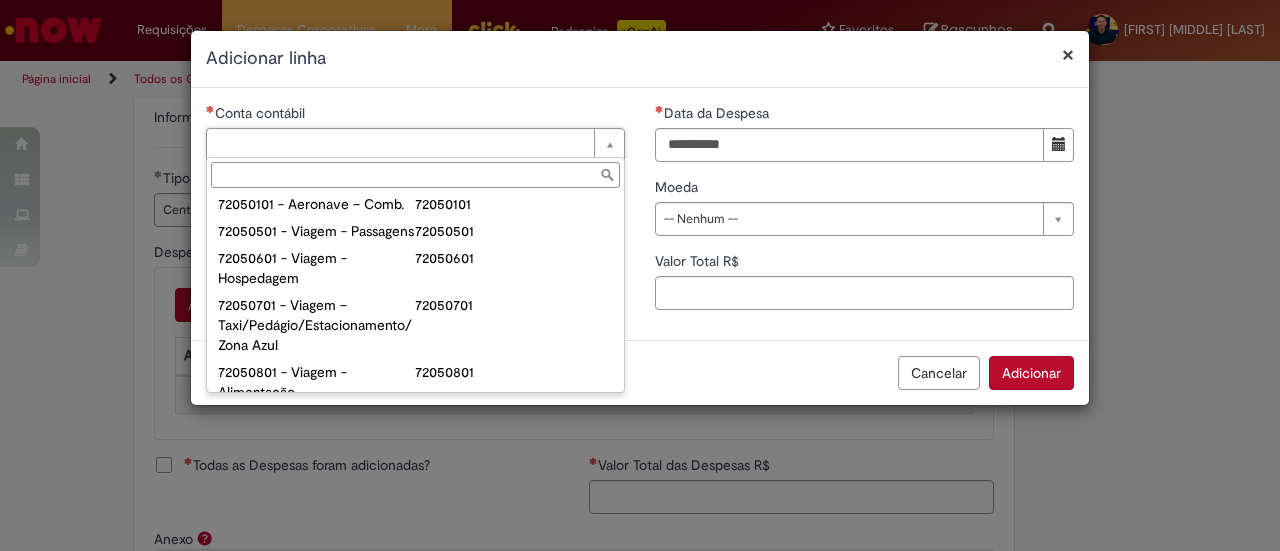 scroll, scrollTop: 1100, scrollLeft: 0, axis: vertical 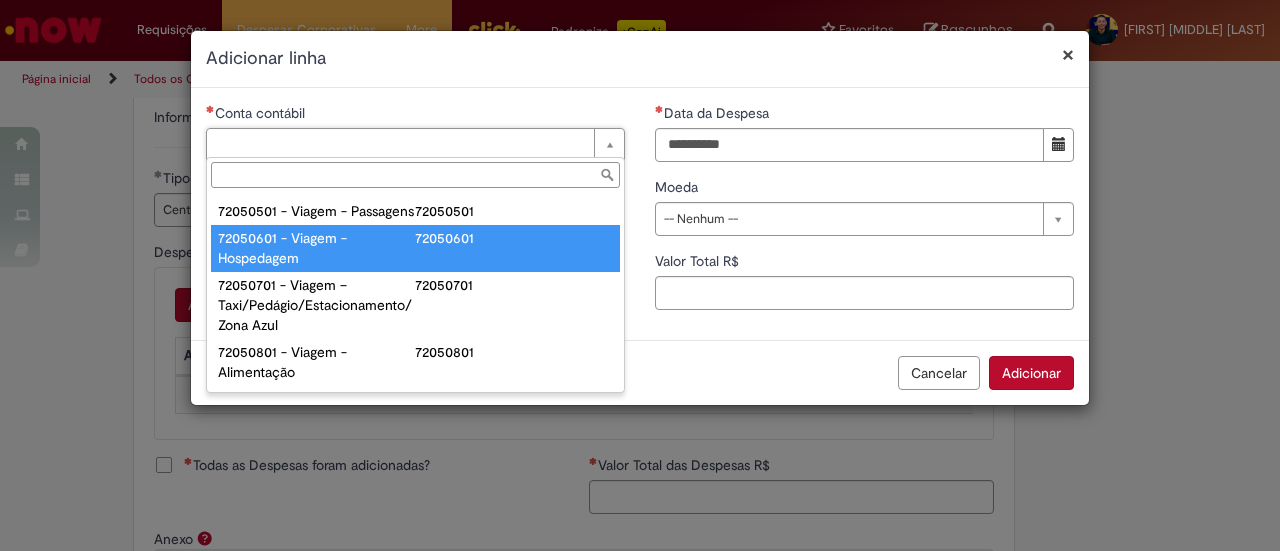 type on "**********" 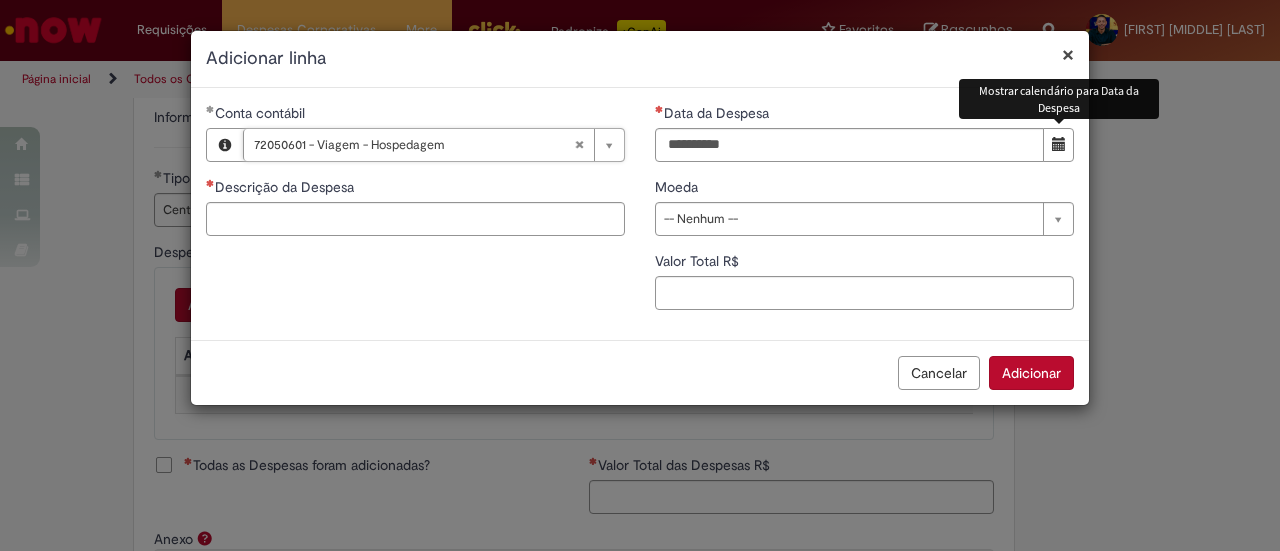 click at bounding box center (1059, 144) 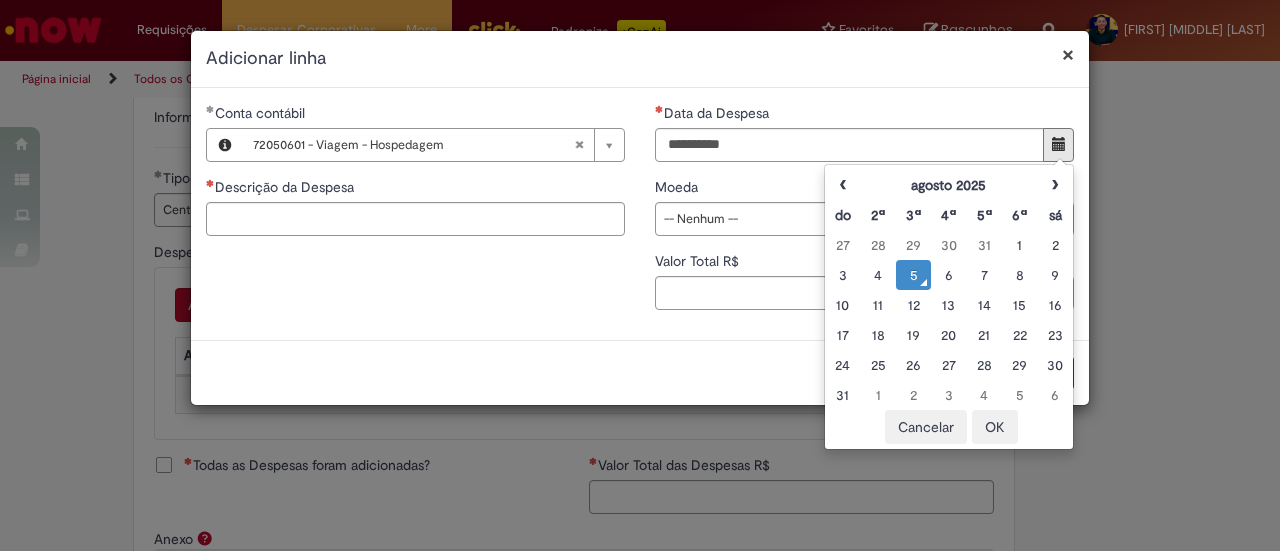 click on "5" at bounding box center (913, 275) 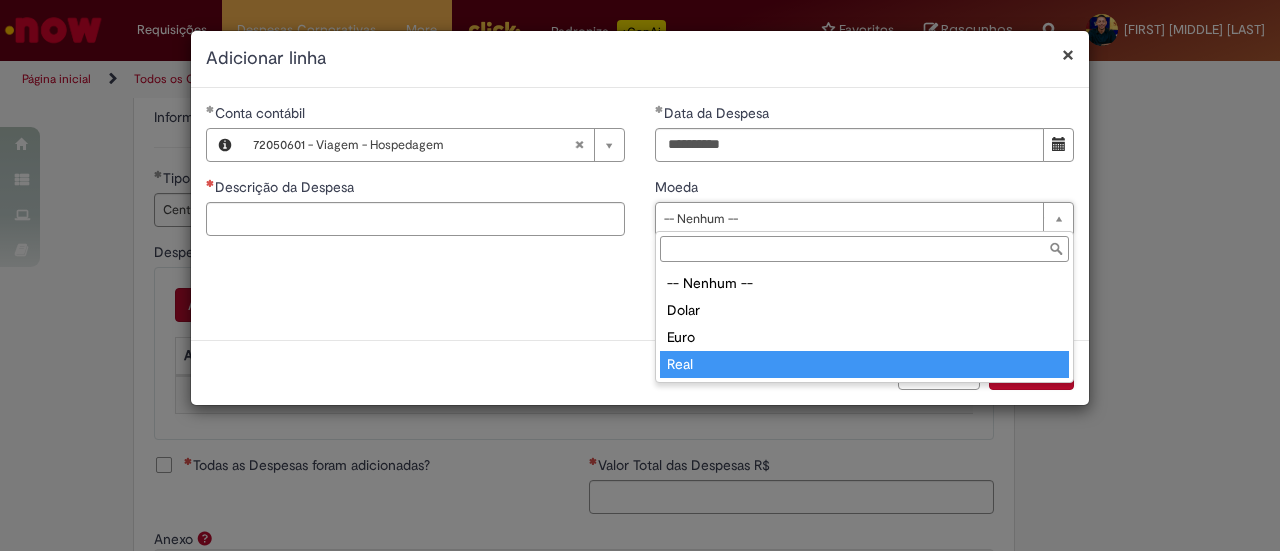 type on "****" 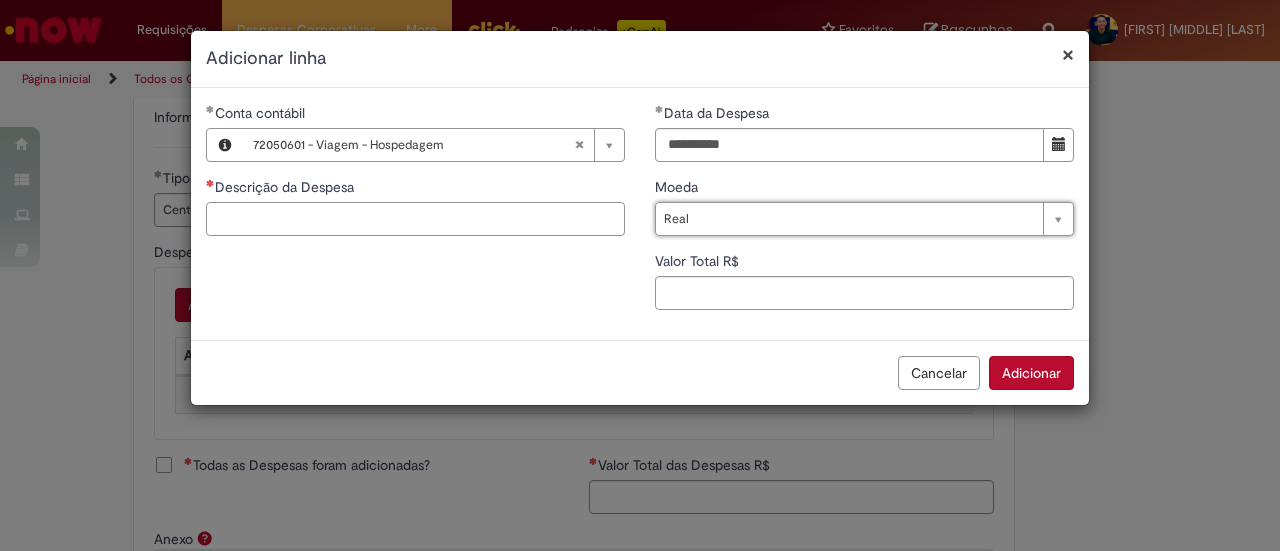 click on "Descrição da Despesa" at bounding box center (415, 219) 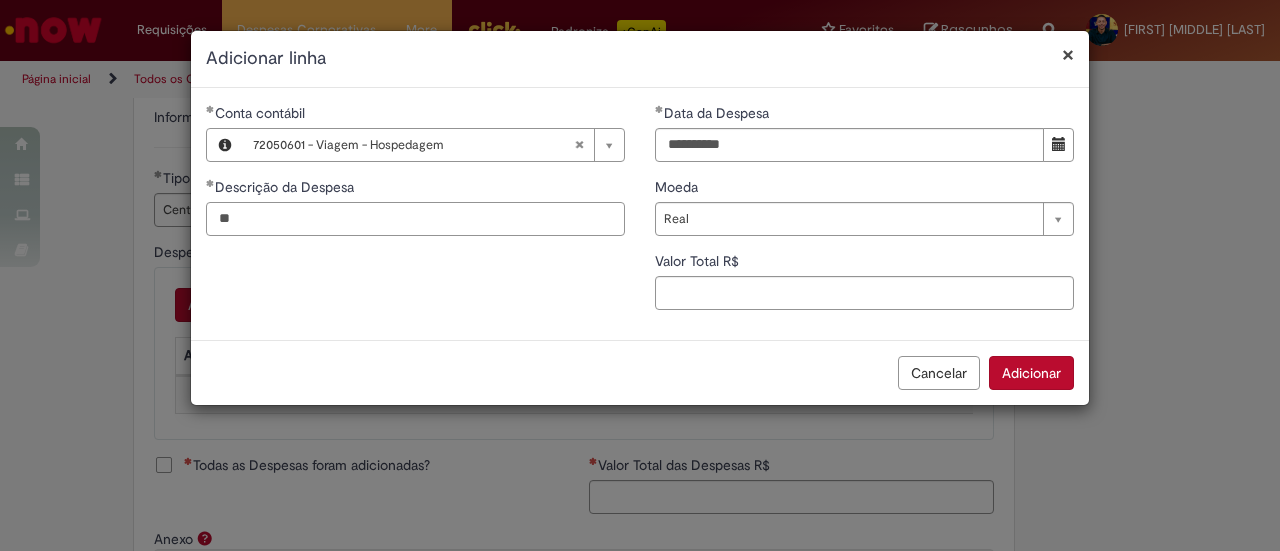 type on "*" 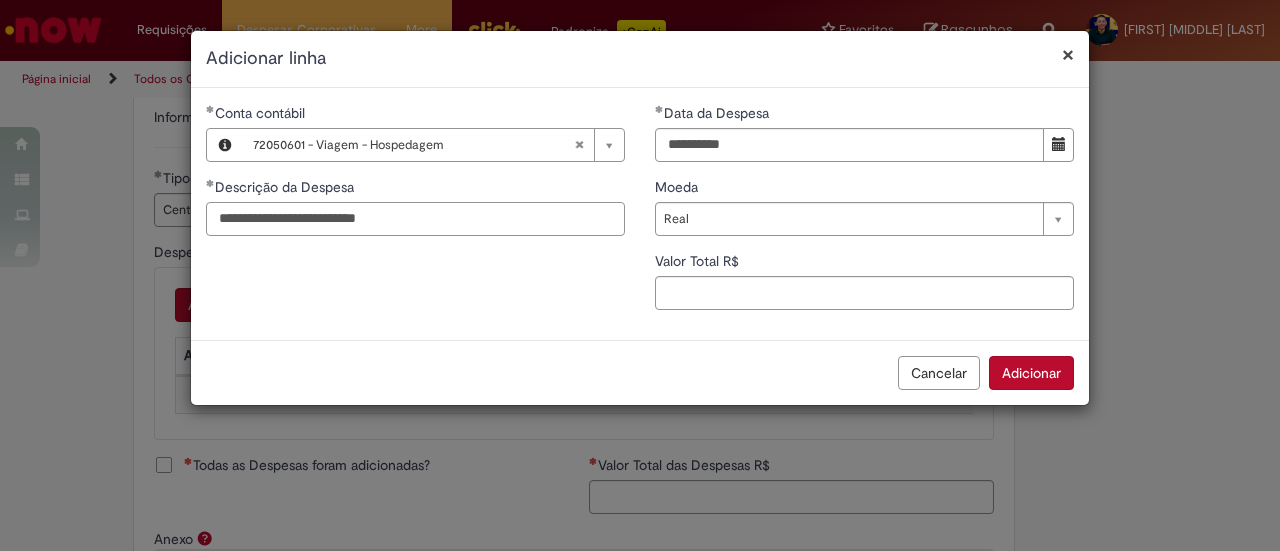 type on "**********" 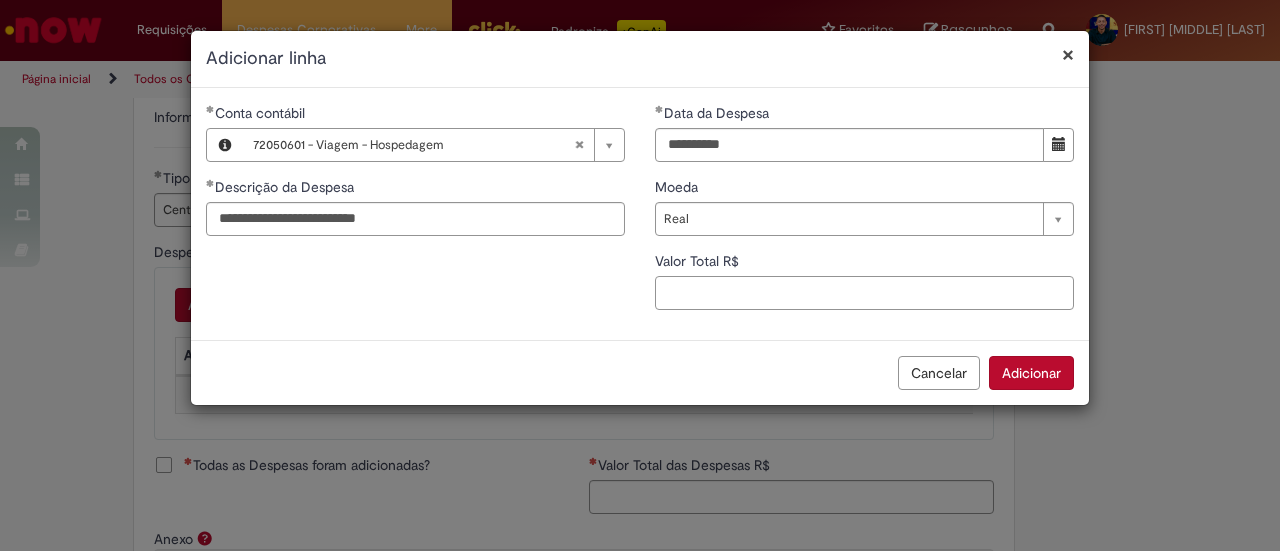 click on "Valor Total R$" at bounding box center (864, 293) 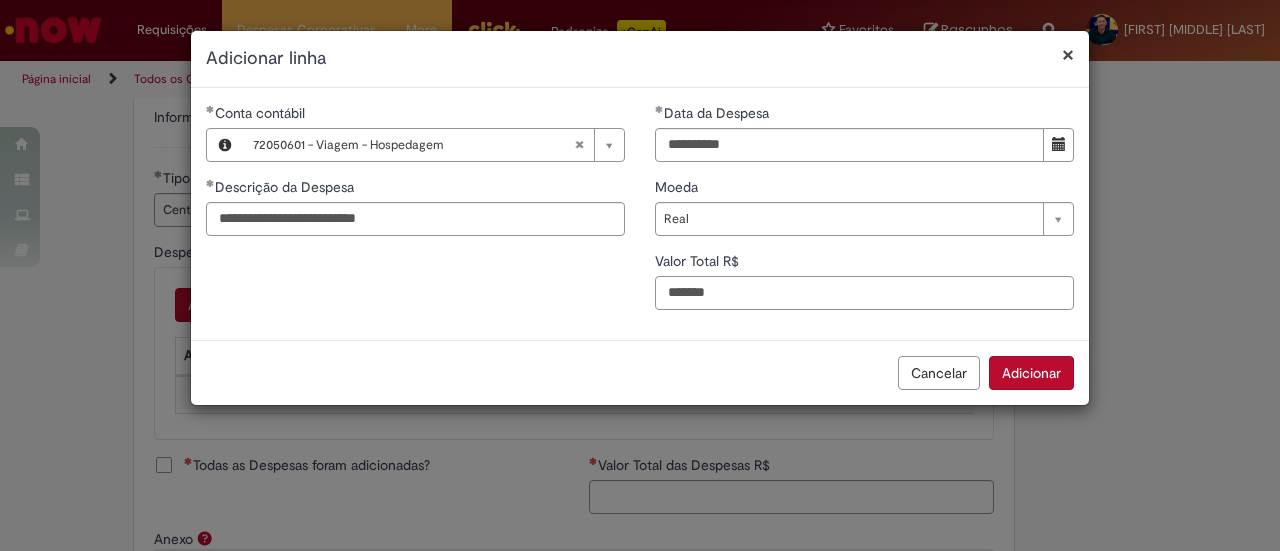 type on "*******" 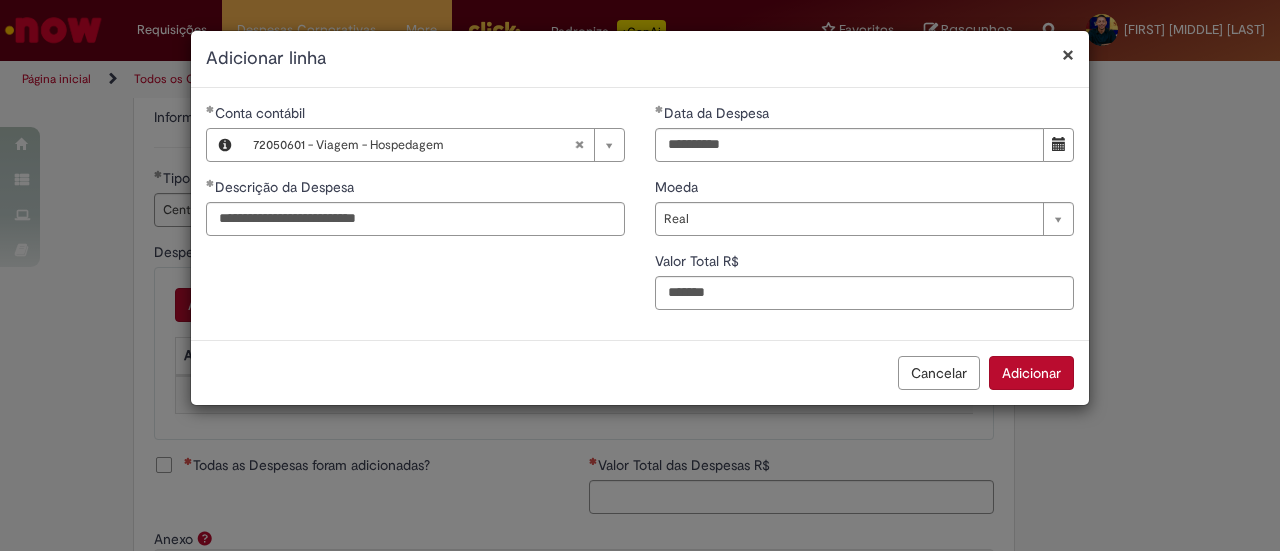 click on "Adicionar" at bounding box center [1031, 373] 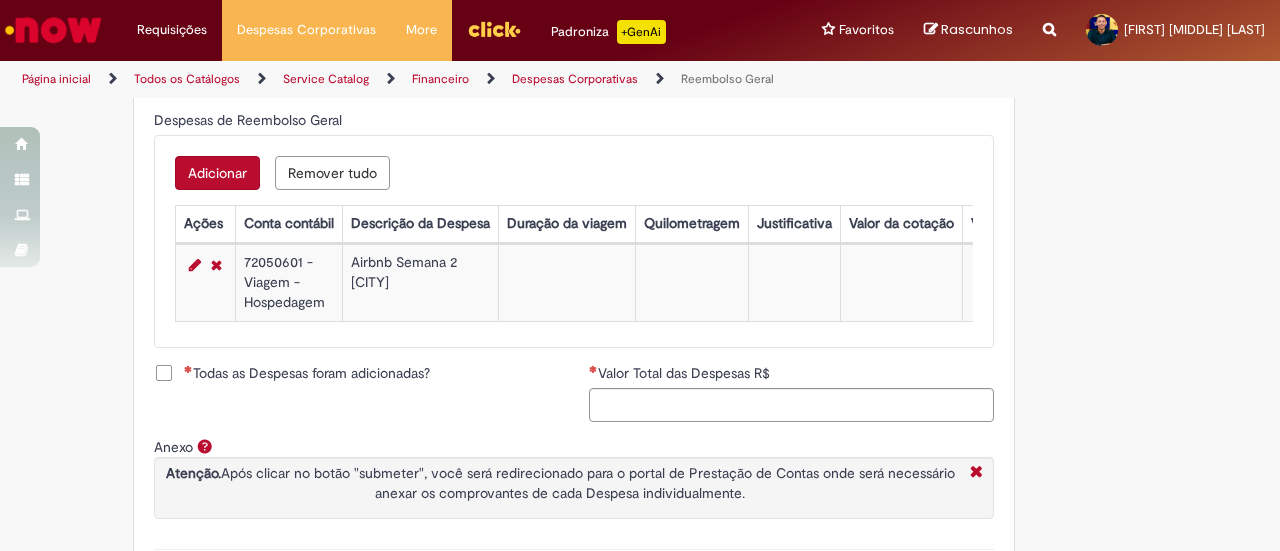 scroll, scrollTop: 977, scrollLeft: 0, axis: vertical 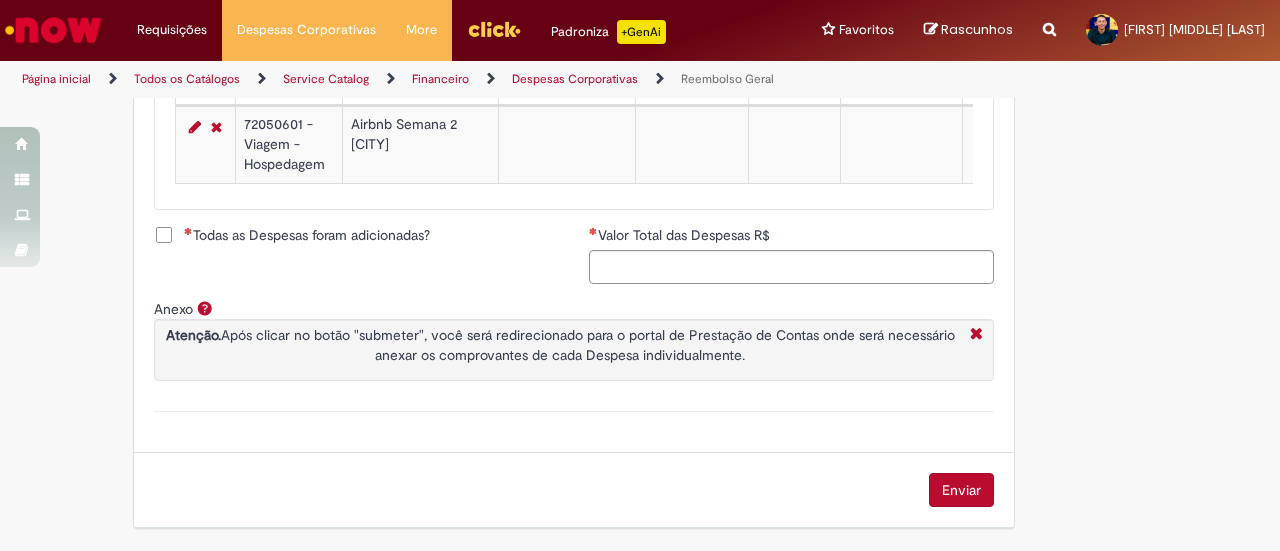 click on "Todas as Despesas foram adicionadas?" at bounding box center [307, 235] 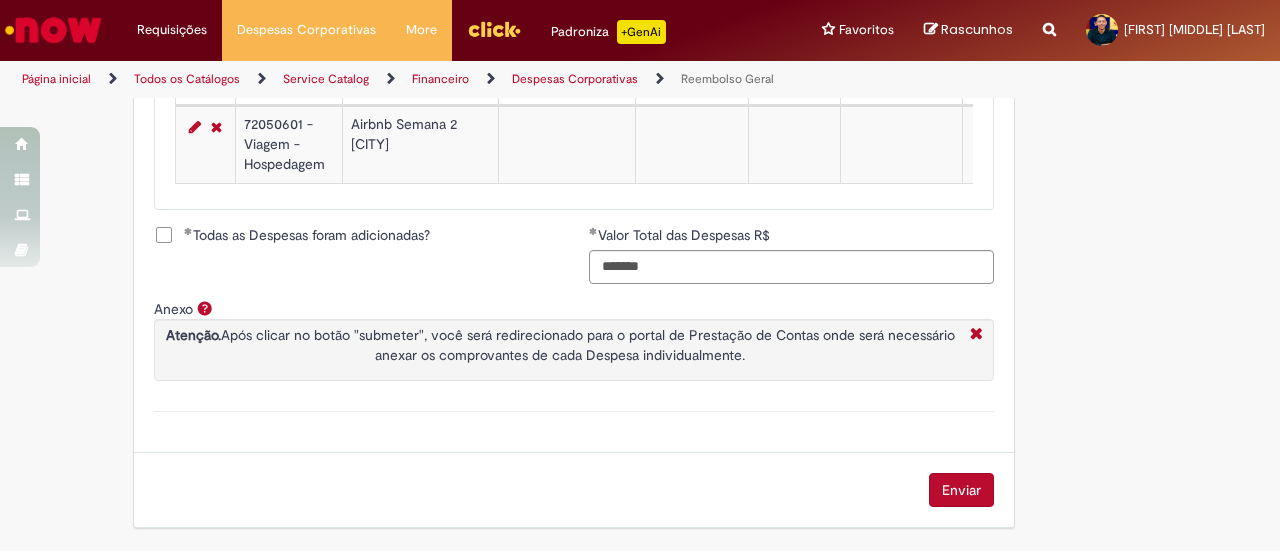 click on "Enviar" at bounding box center (961, 490) 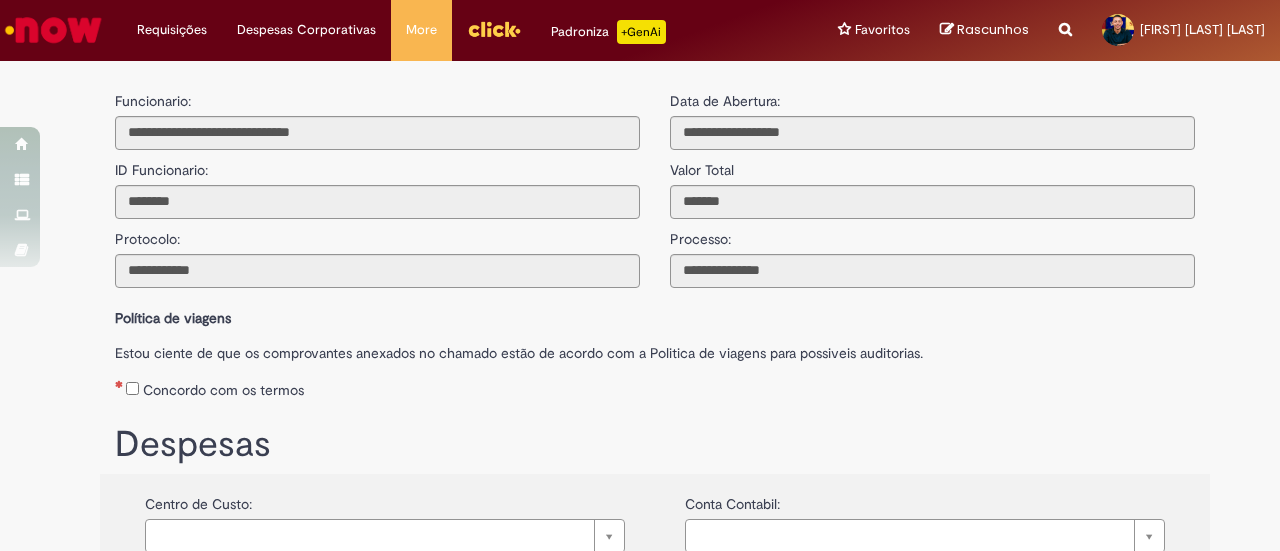 scroll, scrollTop: 0, scrollLeft: 0, axis: both 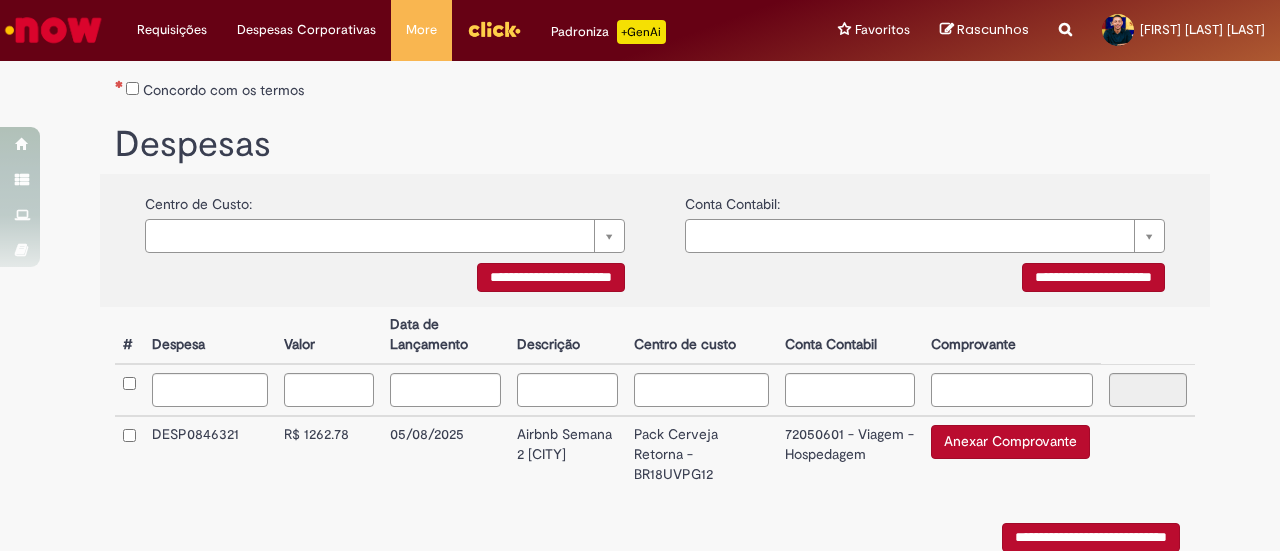 click on "Anexar Comprovante" at bounding box center [1010, 442] 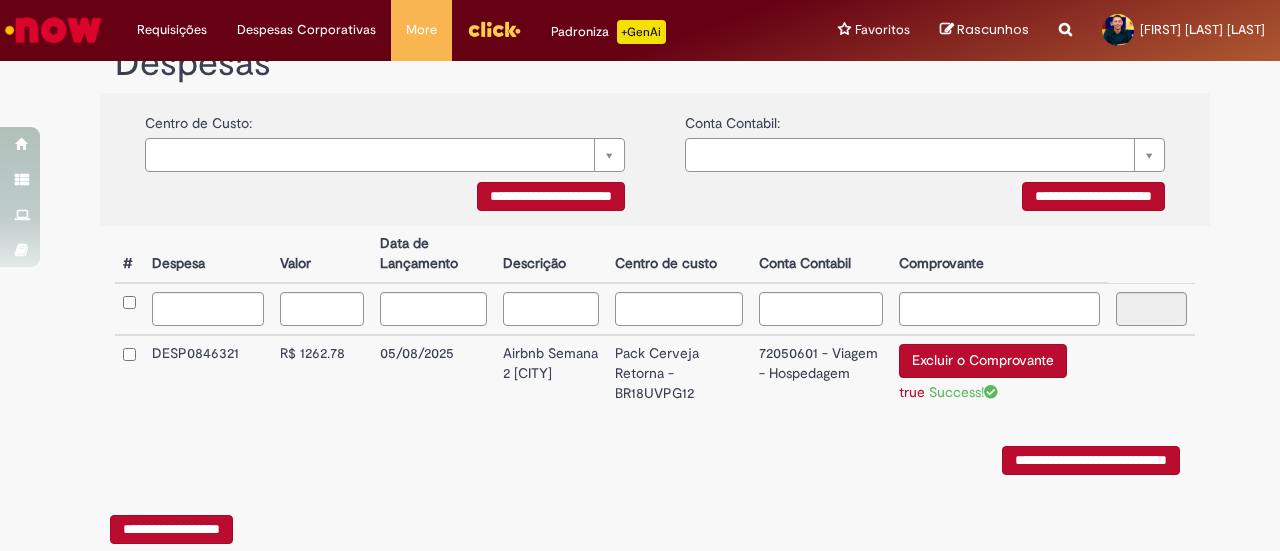 scroll, scrollTop: 400, scrollLeft: 0, axis: vertical 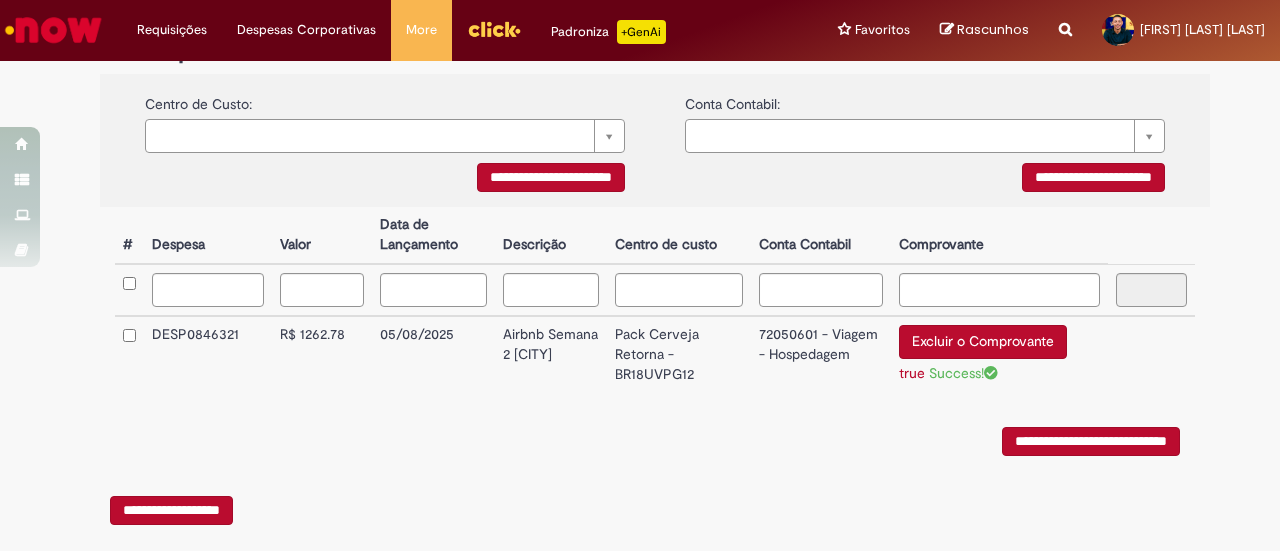 click on "**********" at bounding box center [1091, 441] 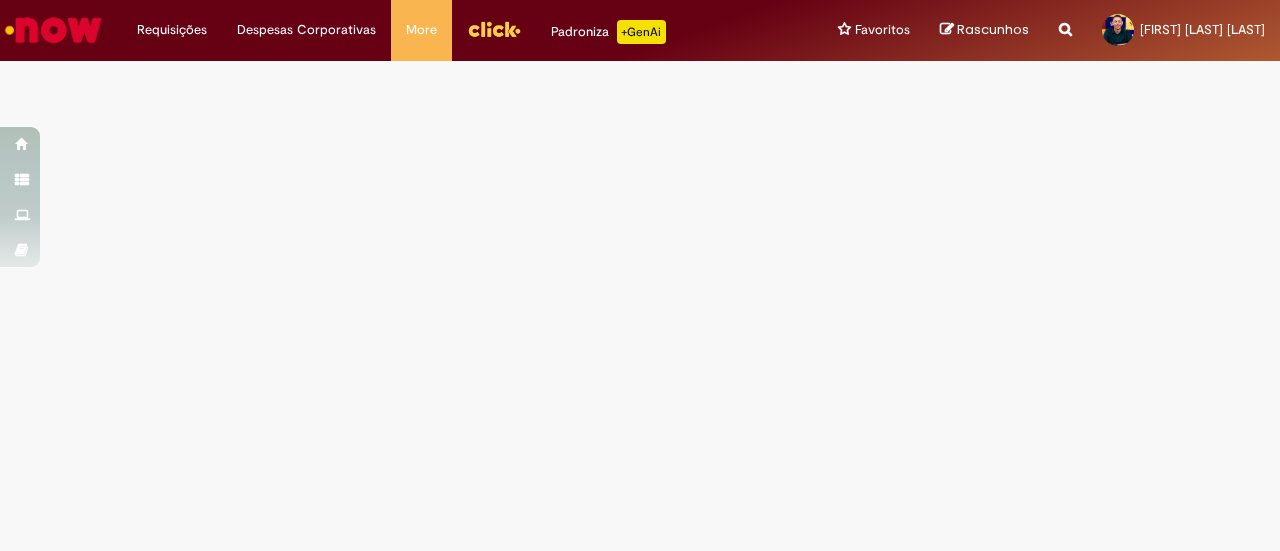 scroll, scrollTop: 0, scrollLeft: 0, axis: both 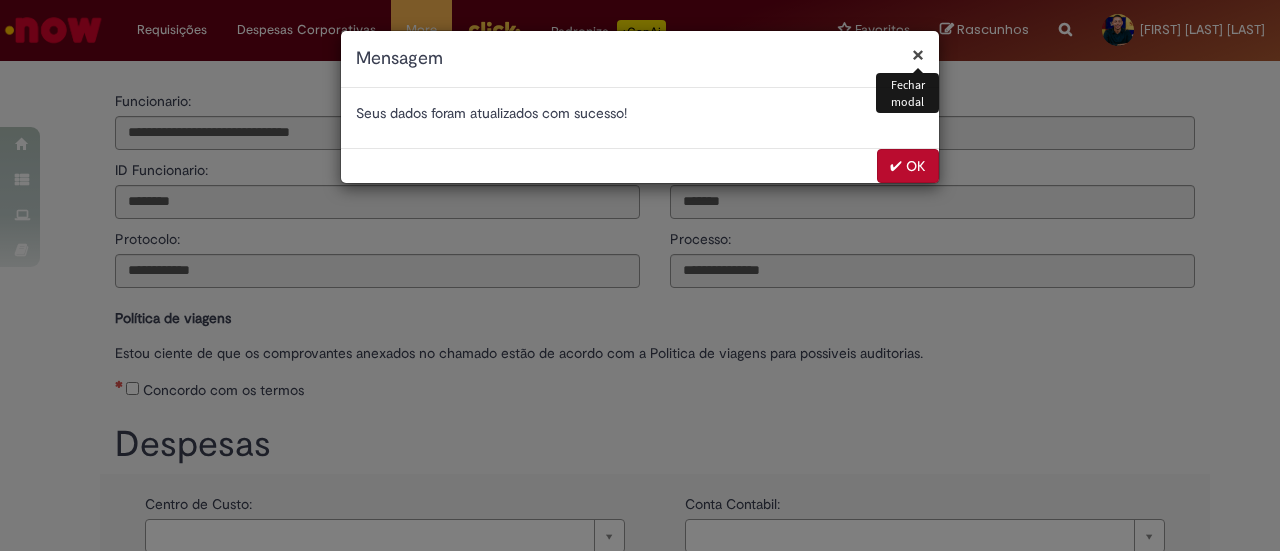 click on "✔ OK" at bounding box center [908, 166] 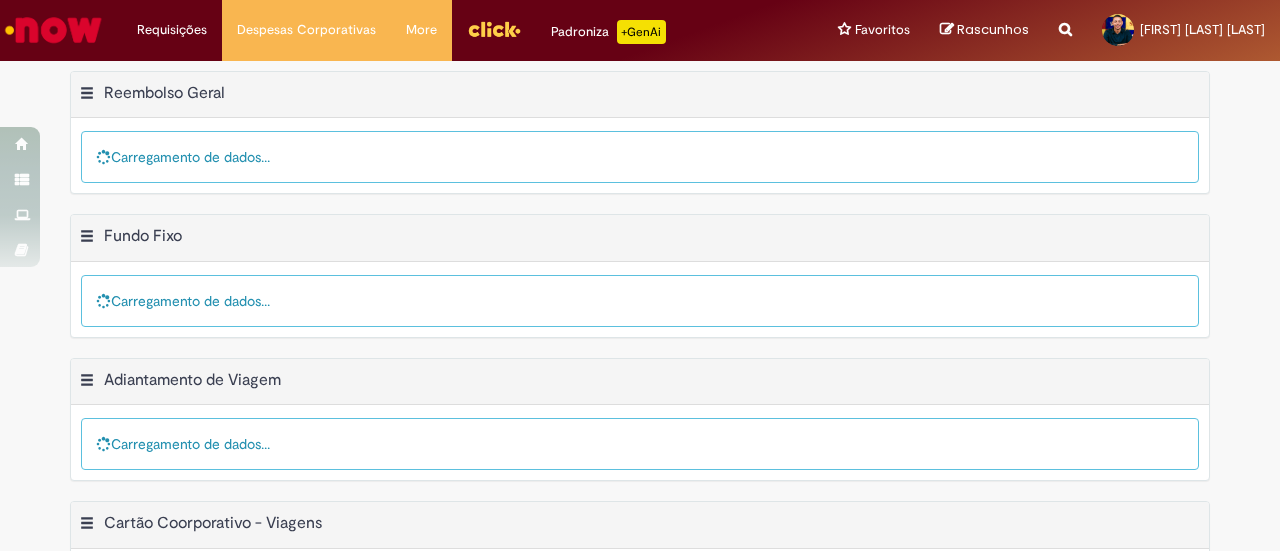 scroll, scrollTop: 0, scrollLeft: 0, axis: both 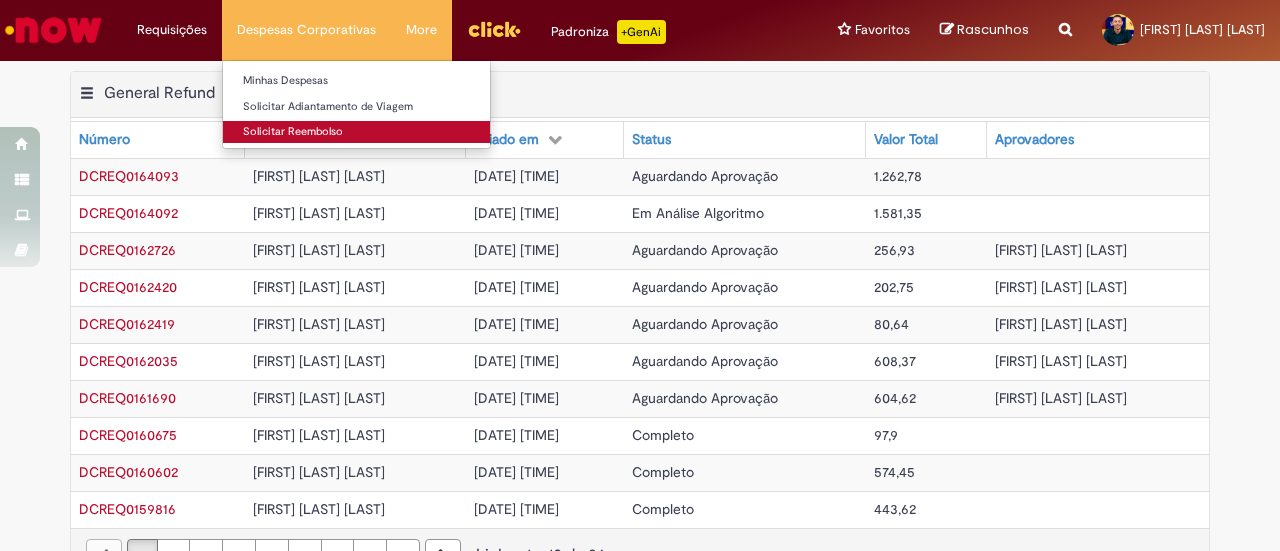 click on "Solicitar Reembolso" at bounding box center [356, 132] 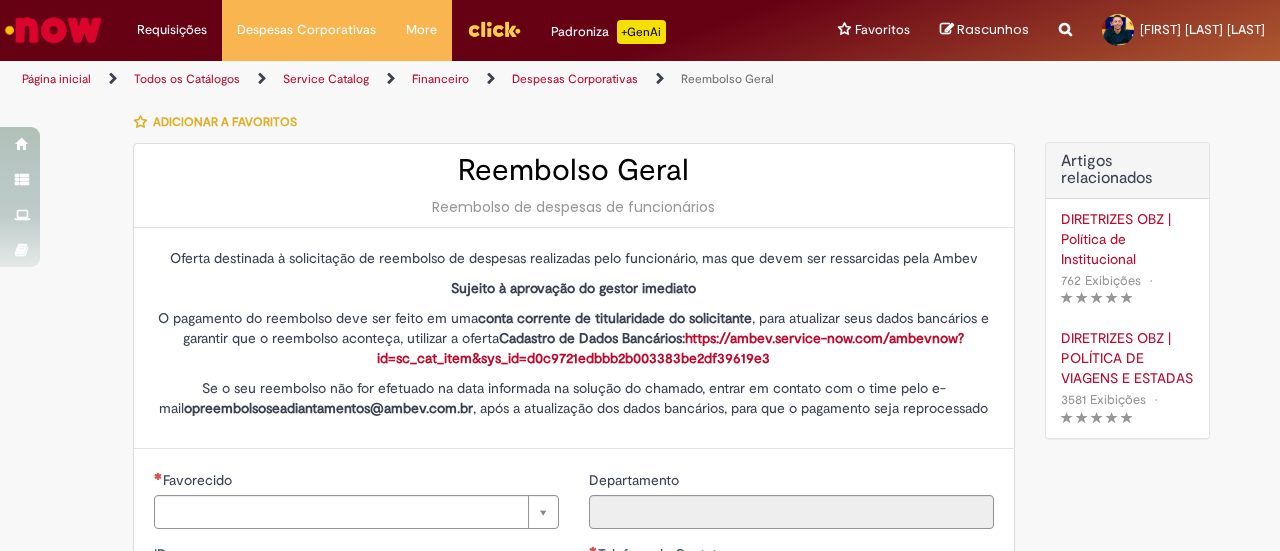 type on "********" 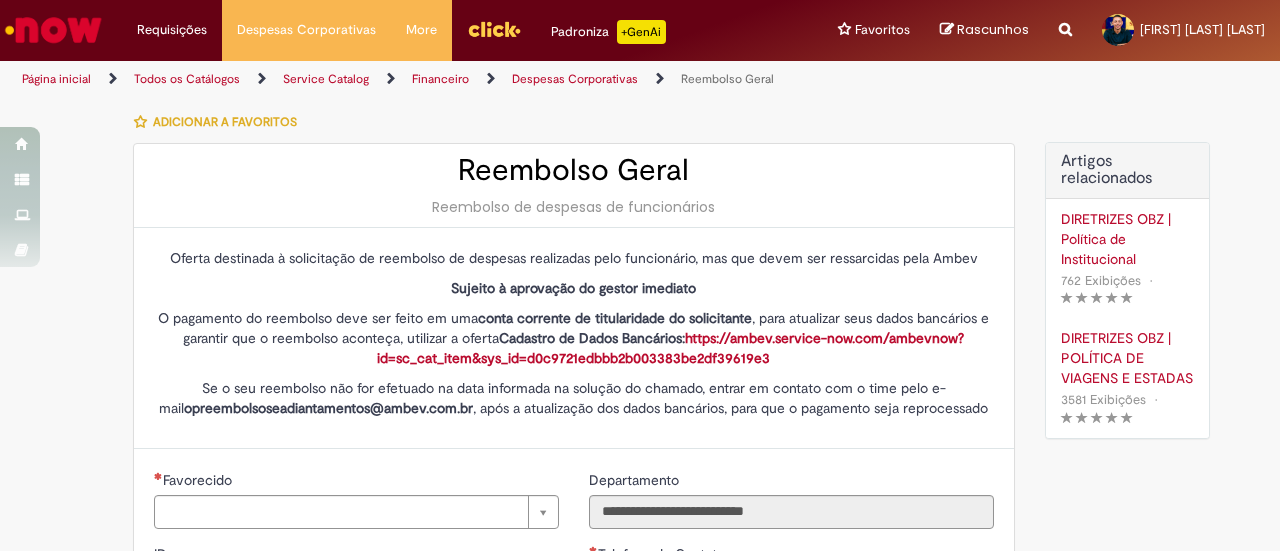 type on "**********" 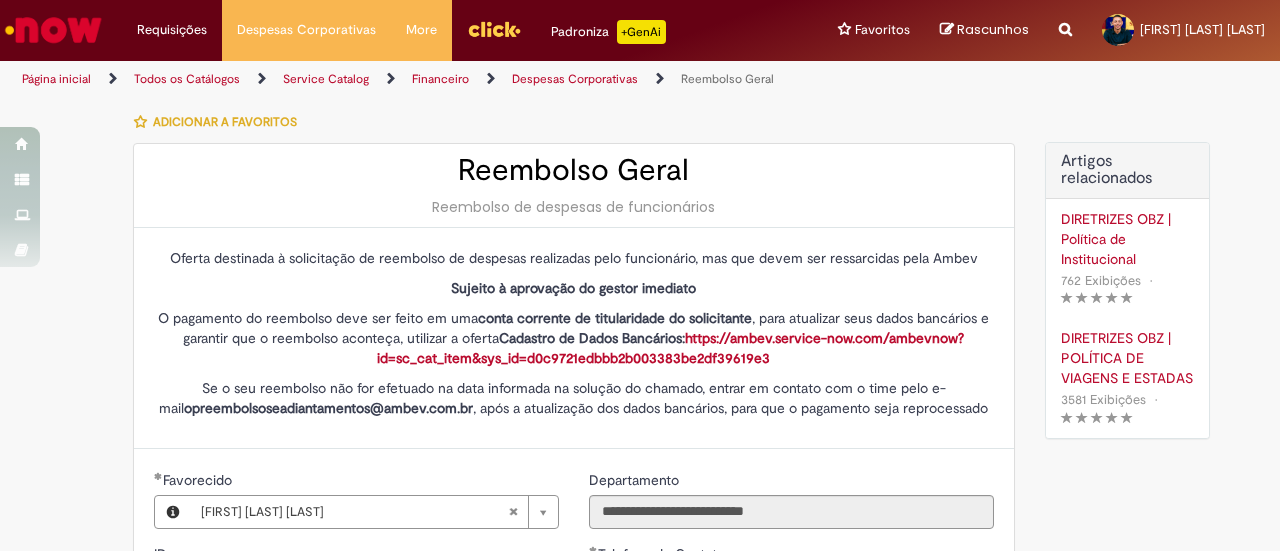type on "**********" 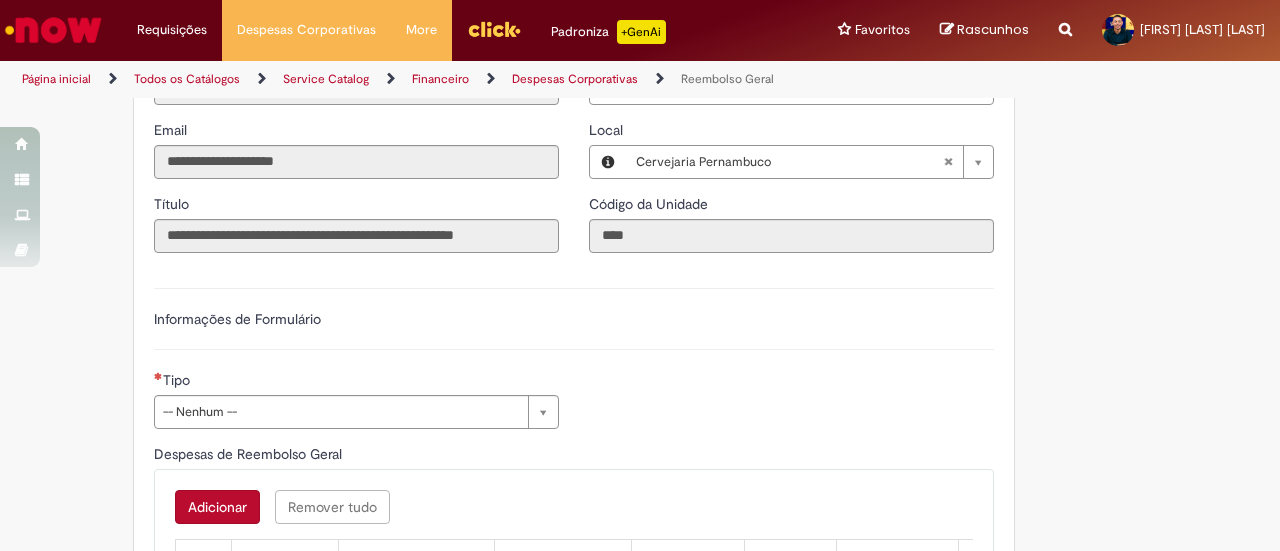 scroll, scrollTop: 600, scrollLeft: 0, axis: vertical 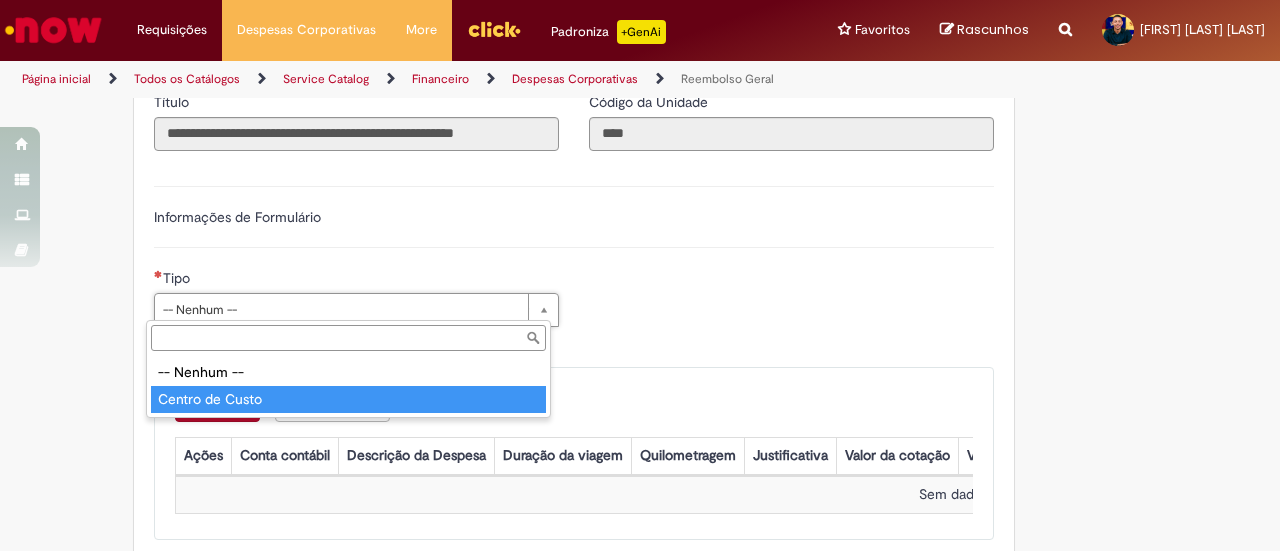 type on "**********" 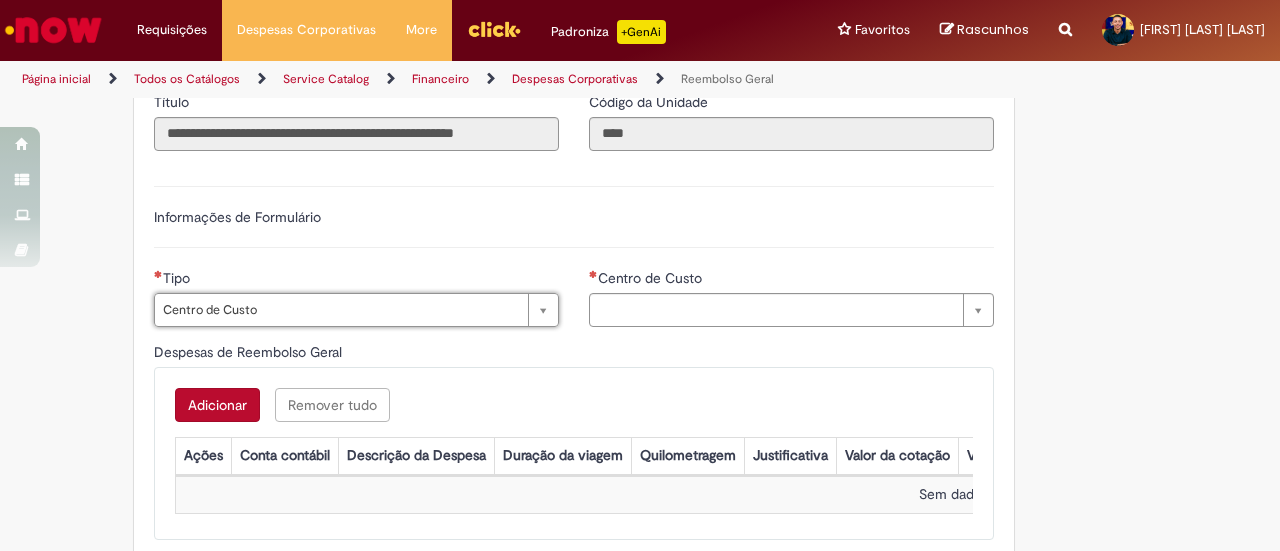 type on "**********" 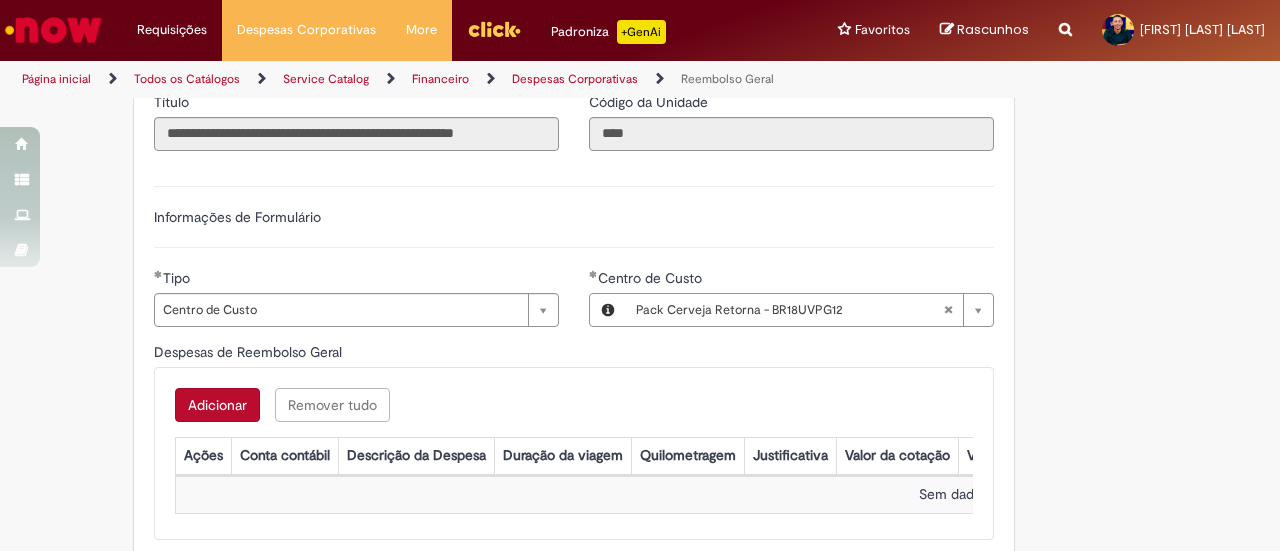 click on "Adicionar" at bounding box center [217, 405] 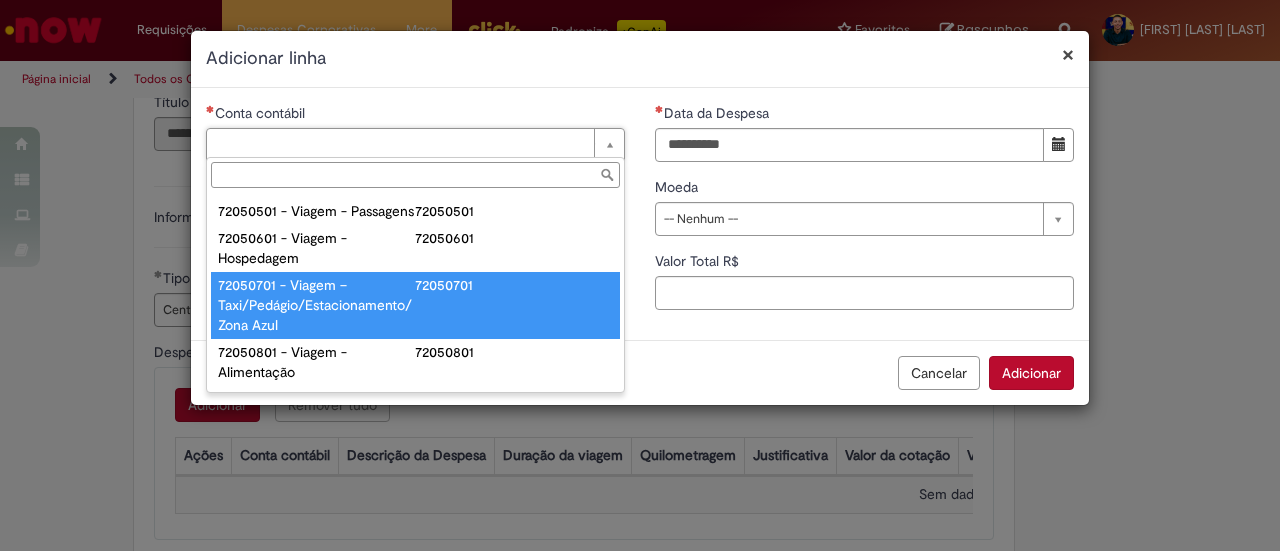 scroll, scrollTop: 1103, scrollLeft: 0, axis: vertical 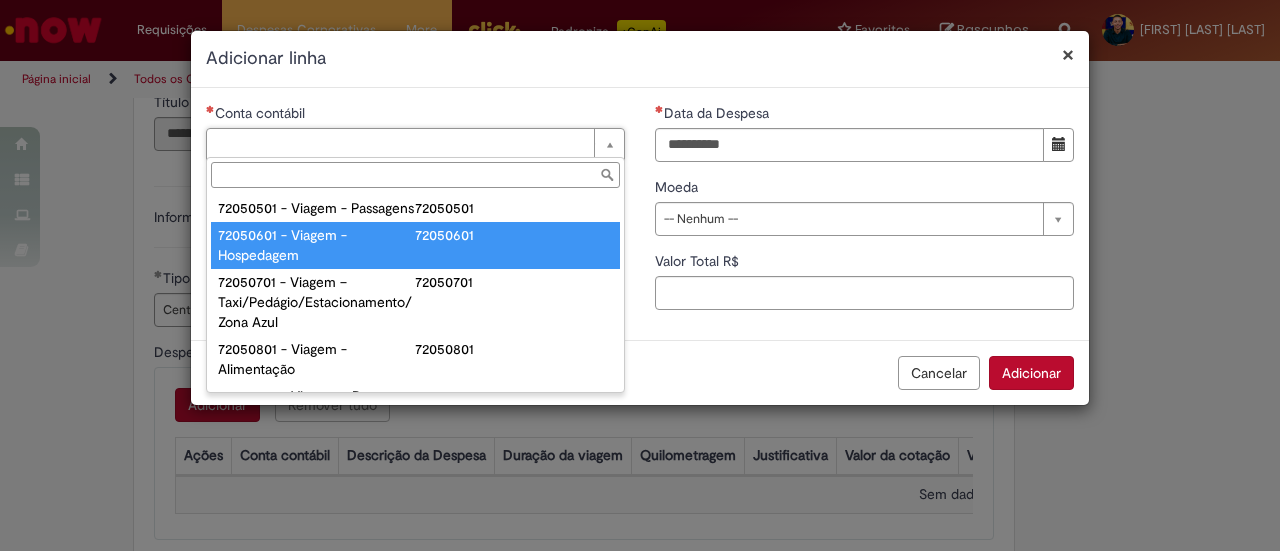 type on "**********" 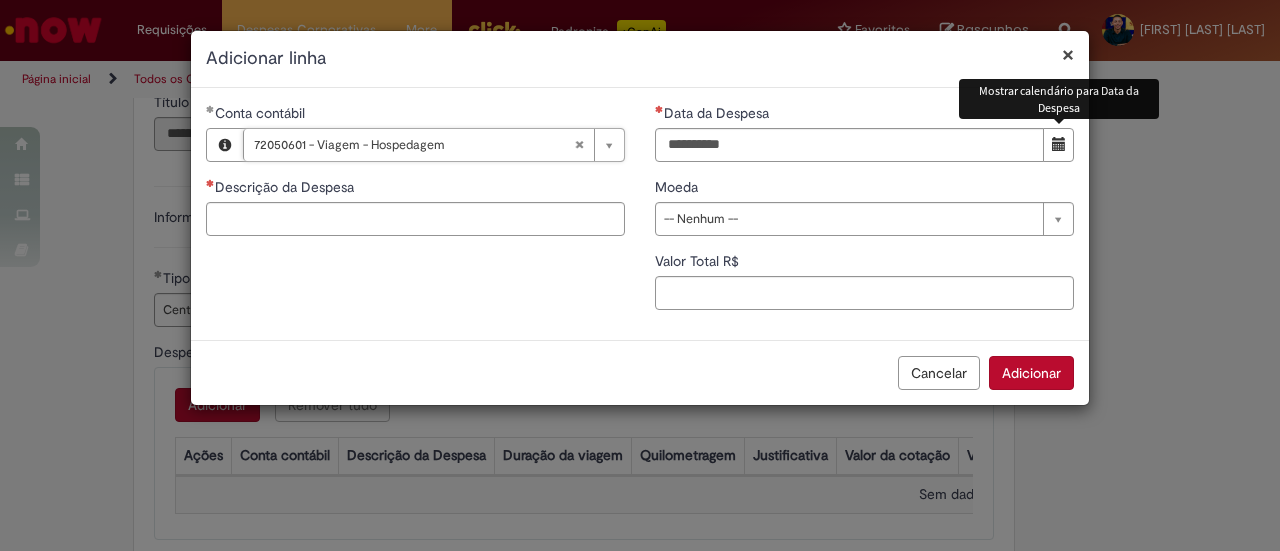 click at bounding box center (1059, 144) 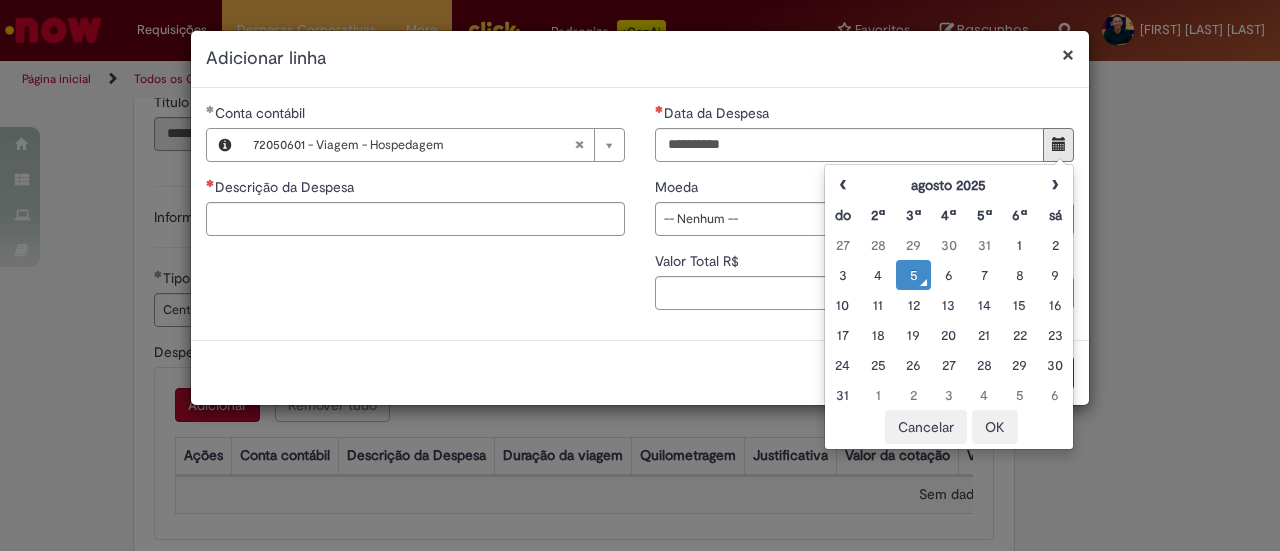 click on "5" at bounding box center [913, 275] 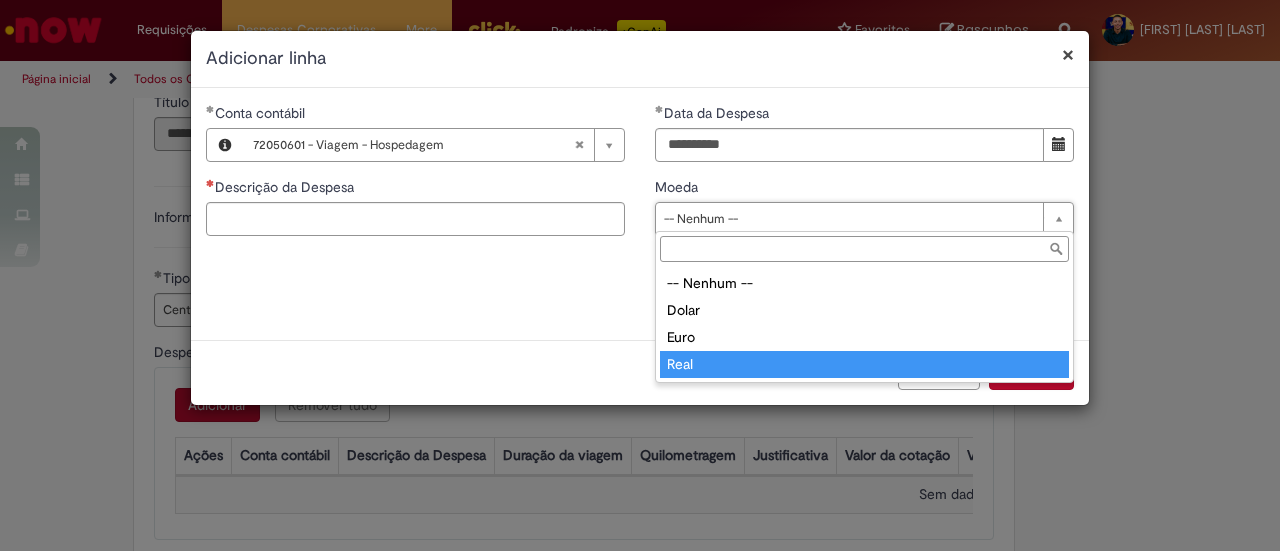 drag, startPoint x: 726, startPoint y: 355, endPoint x: 666, endPoint y: 312, distance: 73.817345 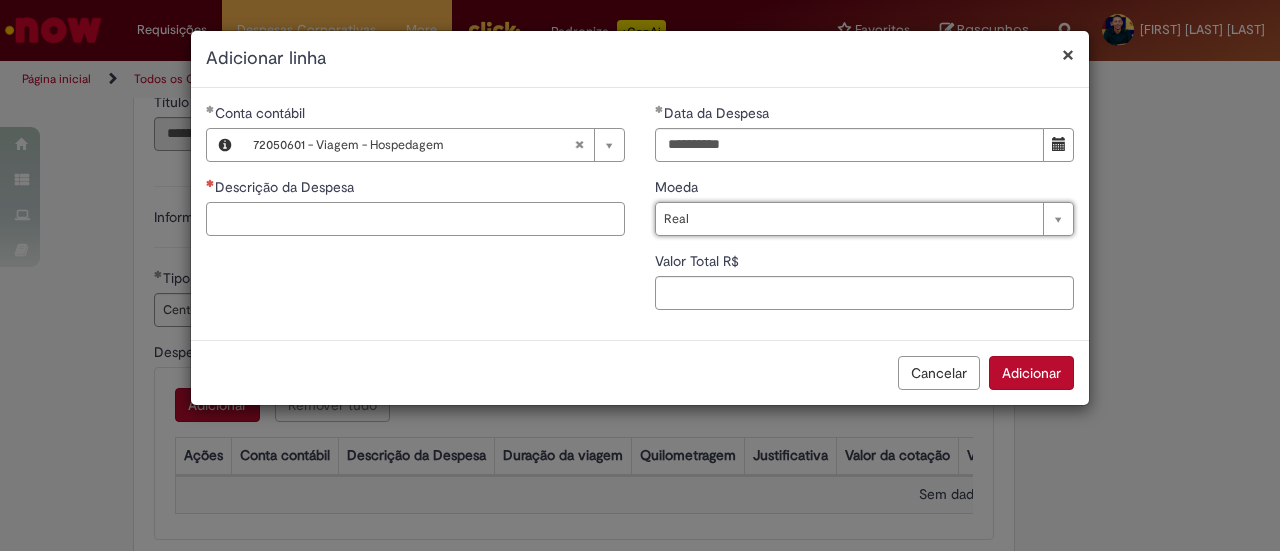 click on "Descrição da Despesa" at bounding box center [415, 219] 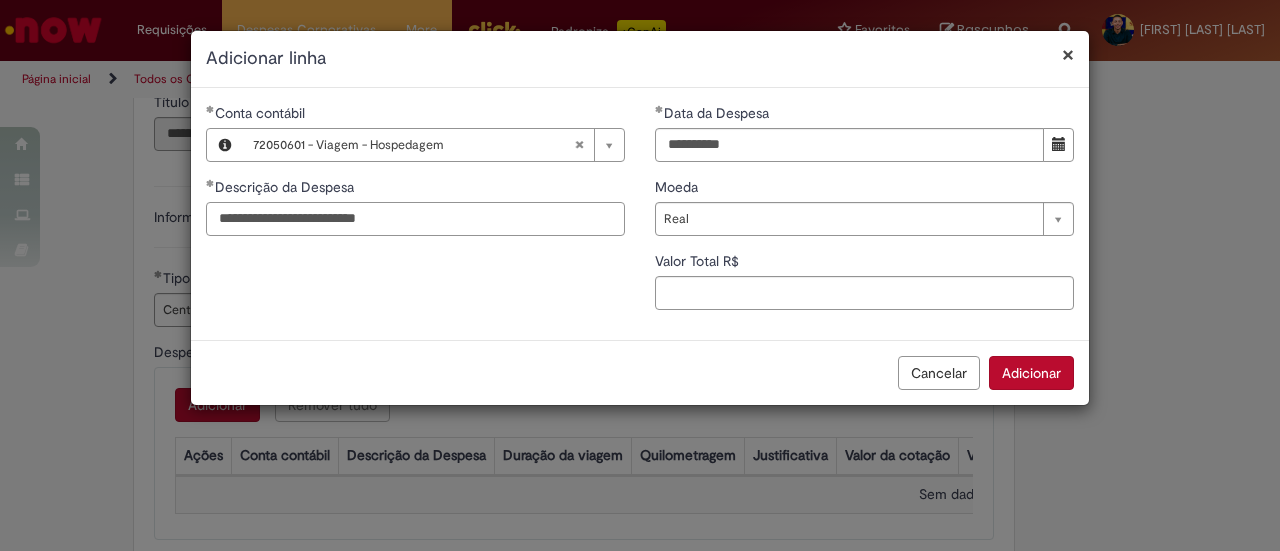 type on "**********" 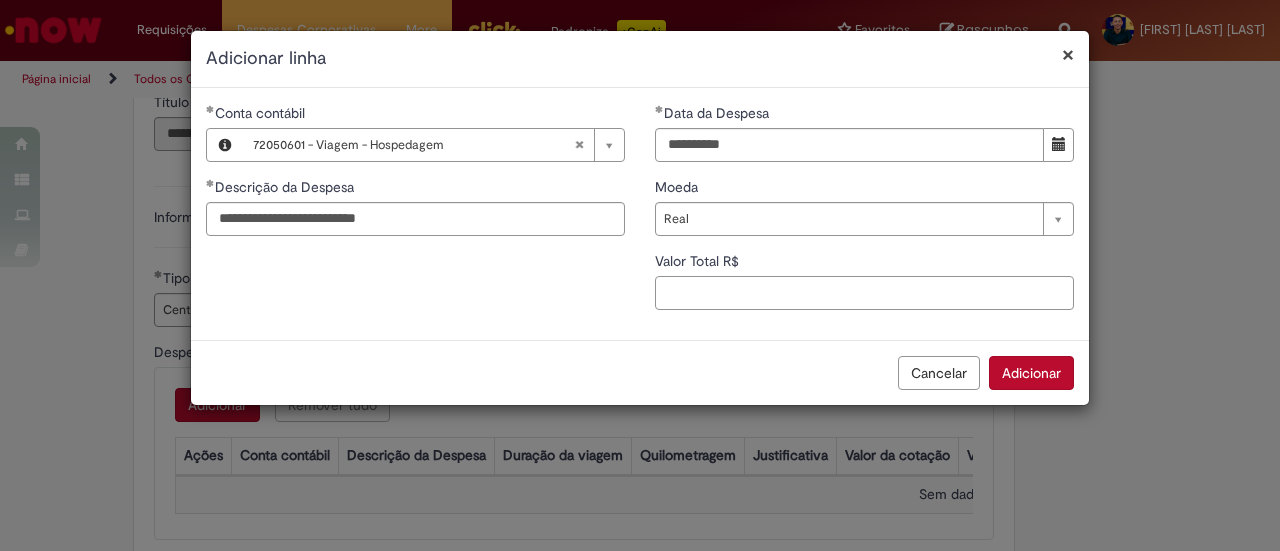 click on "Valor Total R$" at bounding box center [864, 293] 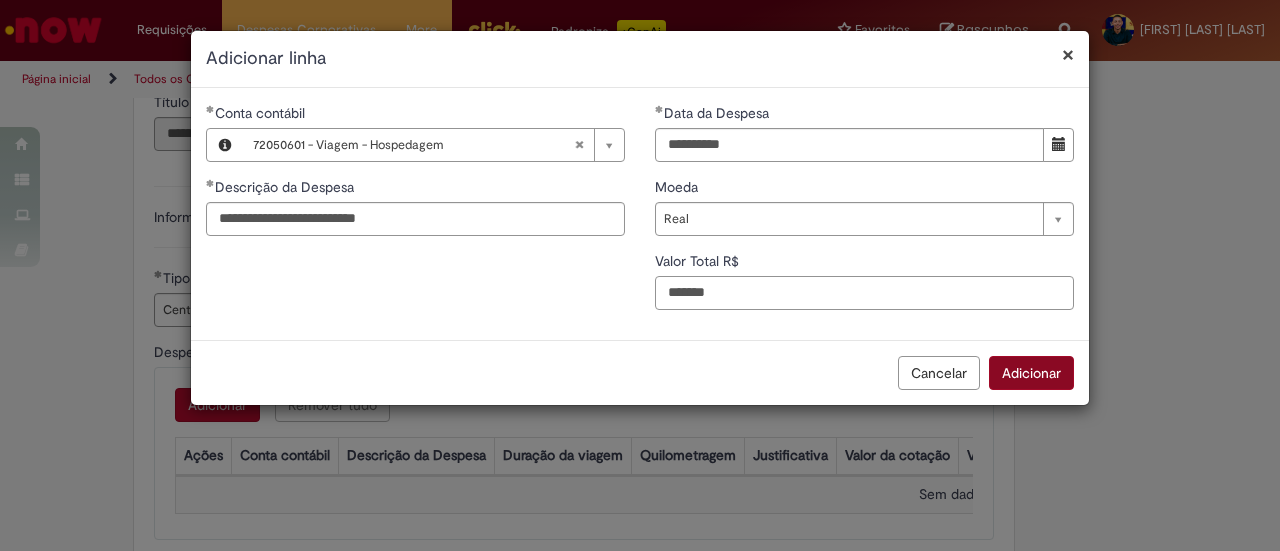type on "*******" 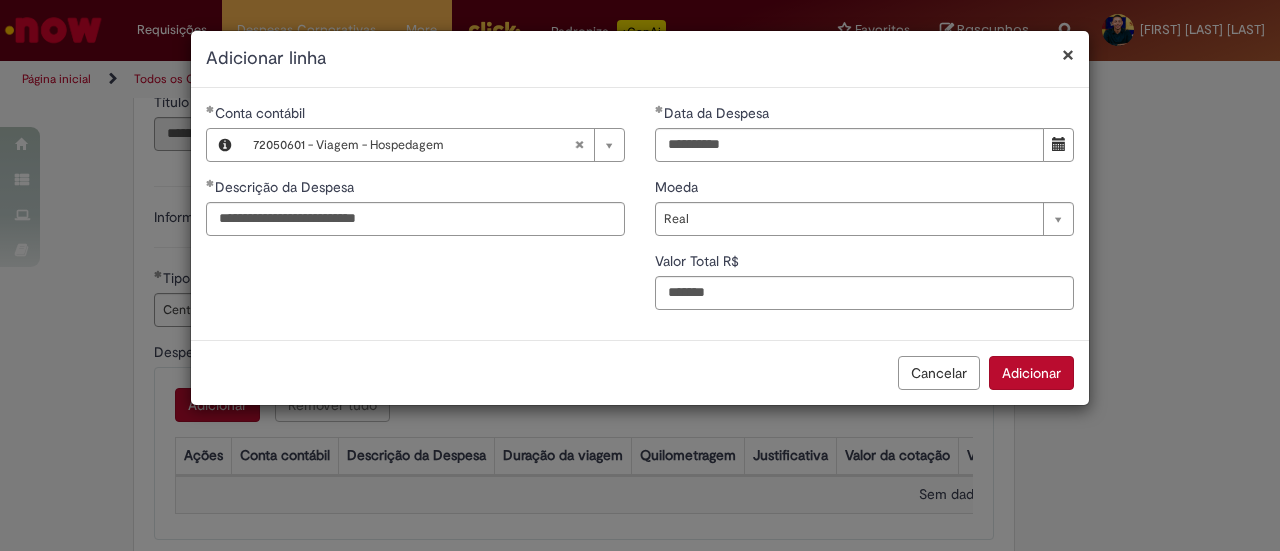 click on "Adicionar" at bounding box center (1031, 373) 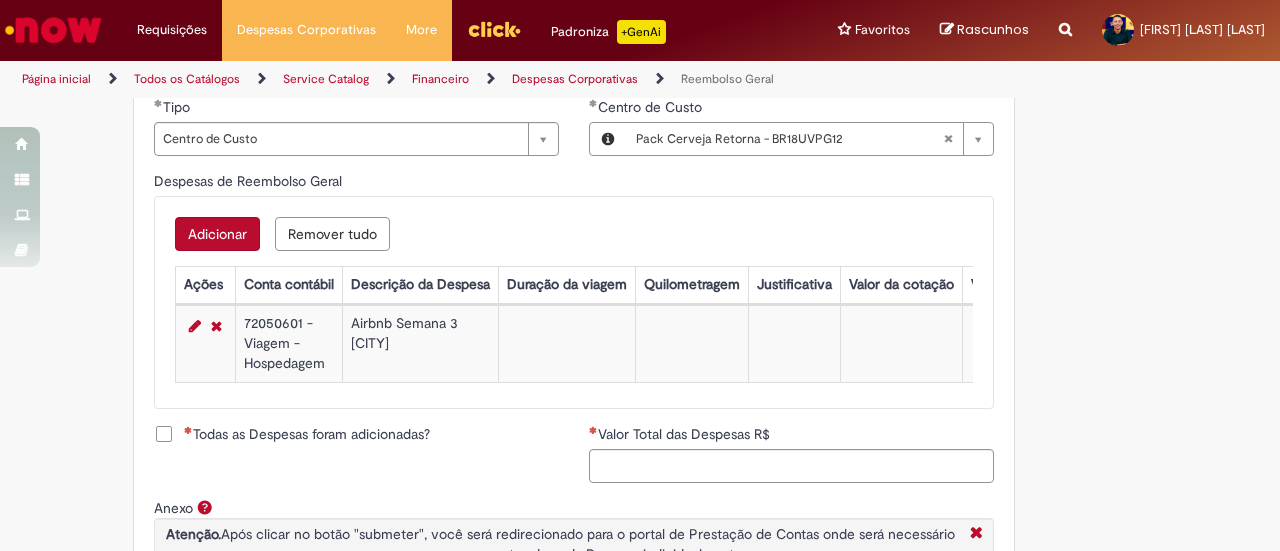 scroll, scrollTop: 800, scrollLeft: 0, axis: vertical 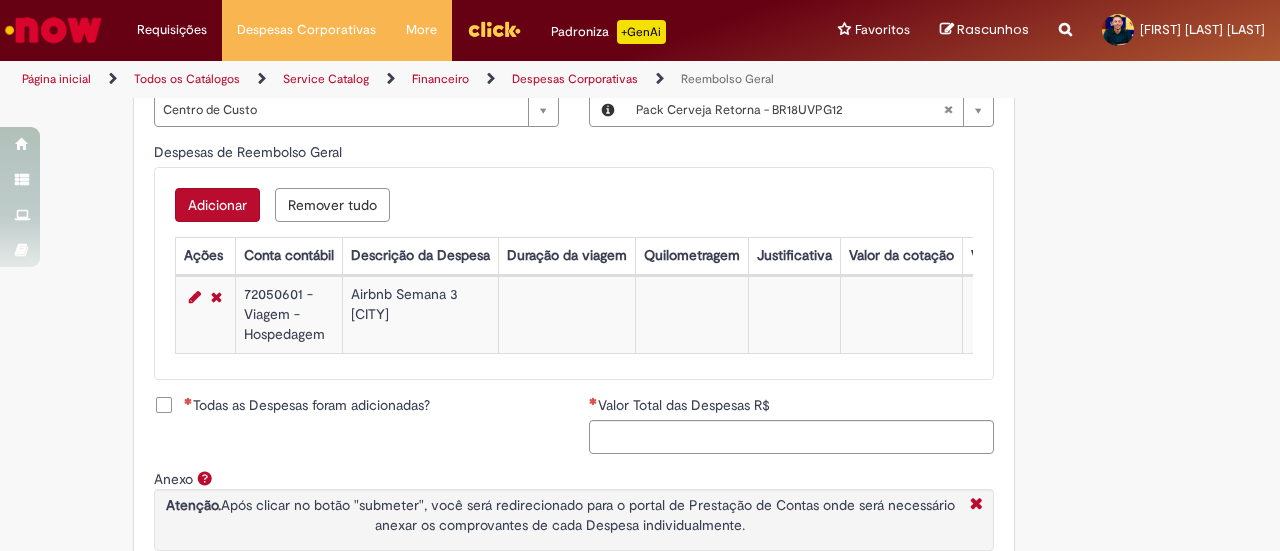 click on "Todas as Despesas foram adicionadas?" at bounding box center [307, 405] 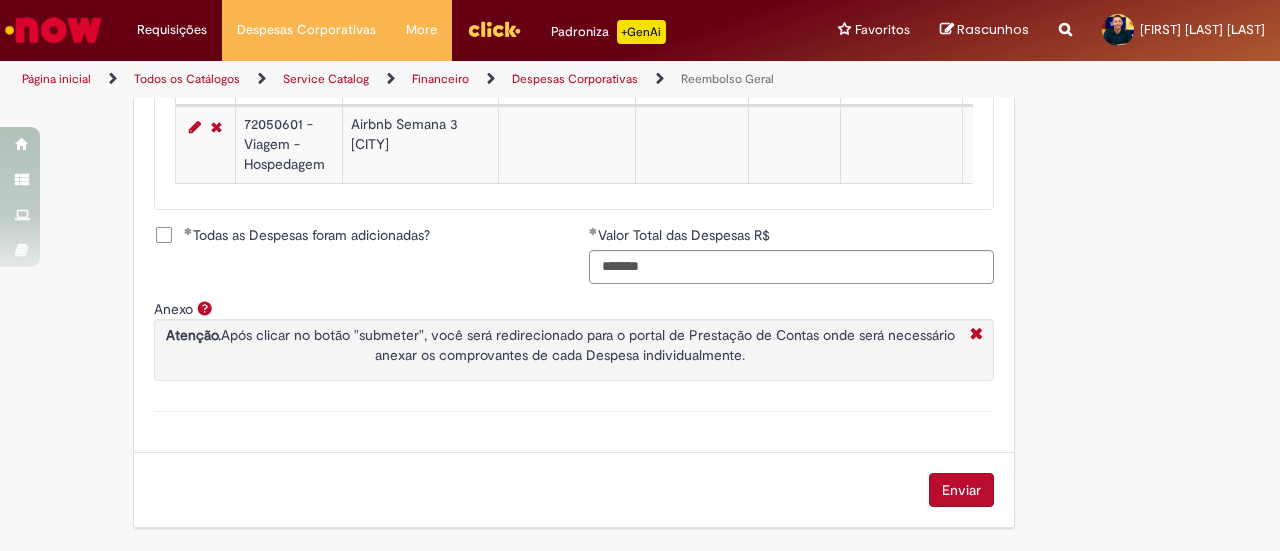 scroll, scrollTop: 977, scrollLeft: 0, axis: vertical 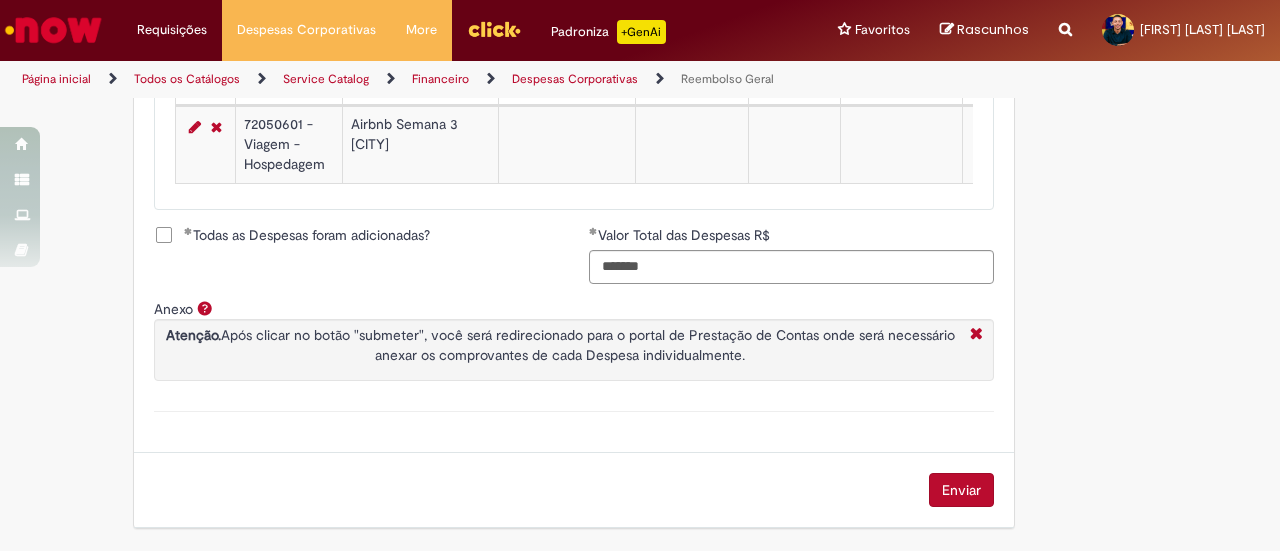 click on "Enviar" at bounding box center [961, 490] 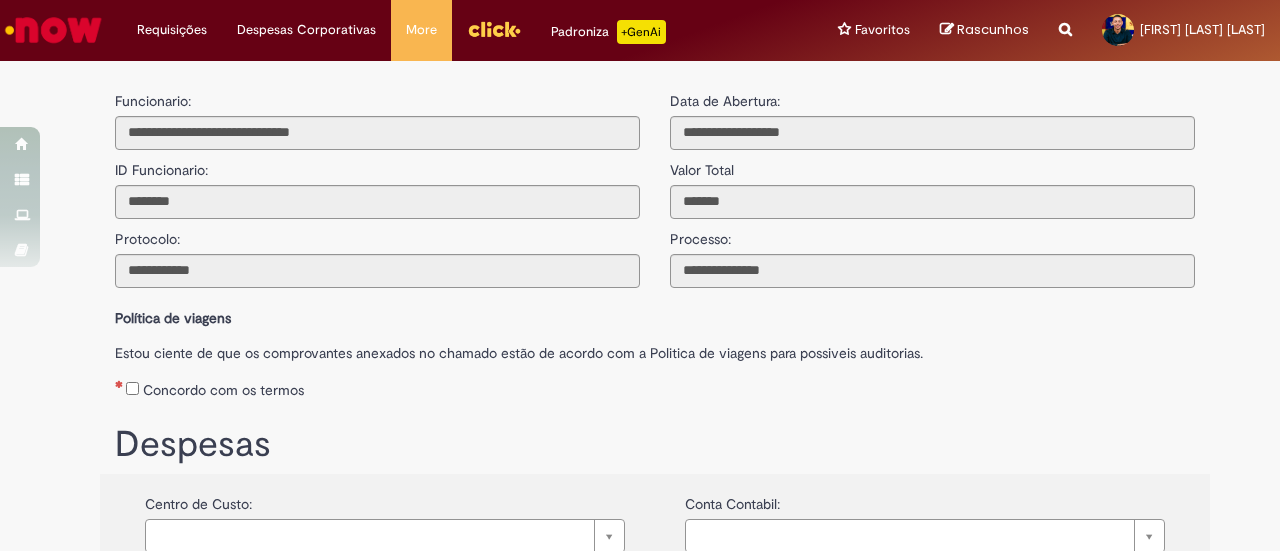 scroll, scrollTop: 0, scrollLeft: 0, axis: both 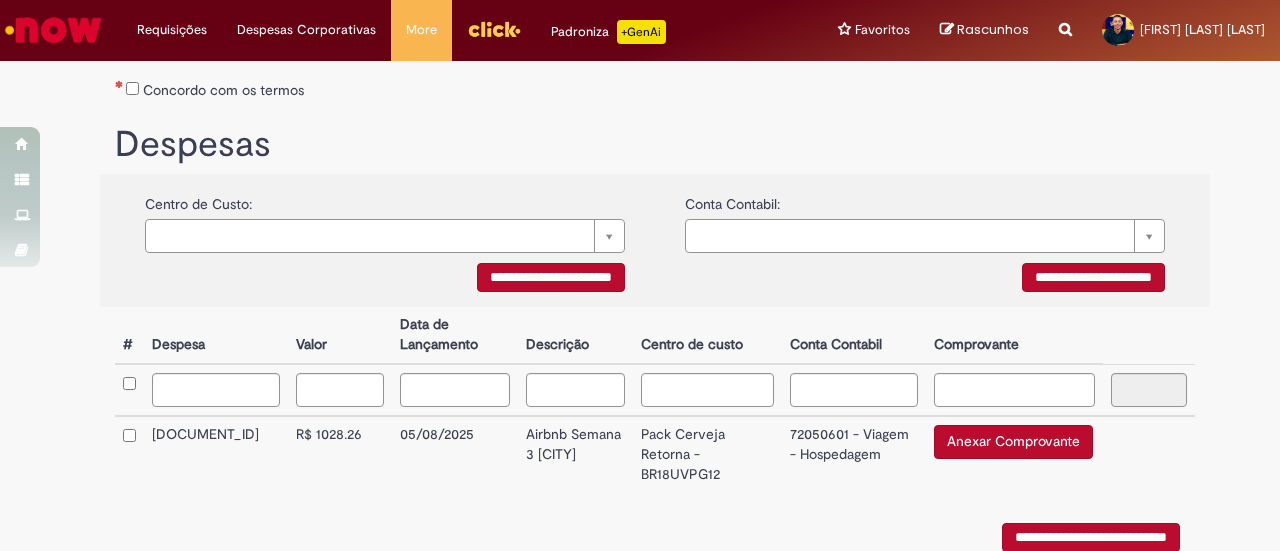 click on "Anexar Comprovante" at bounding box center (1013, 442) 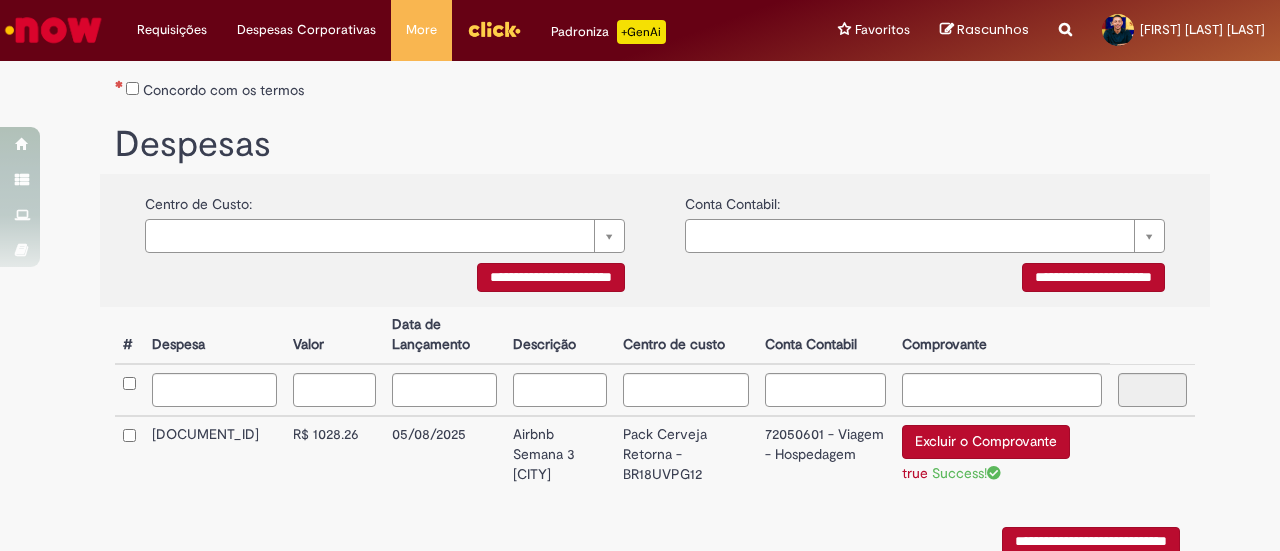 scroll, scrollTop: 400, scrollLeft: 0, axis: vertical 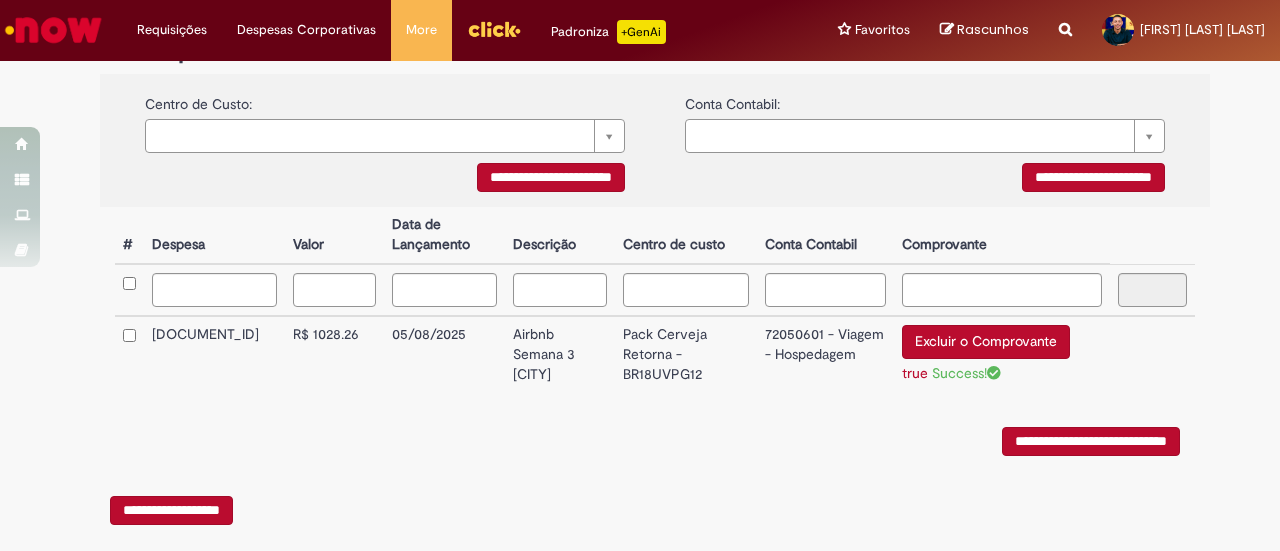 click on "**********" at bounding box center (1091, 441) 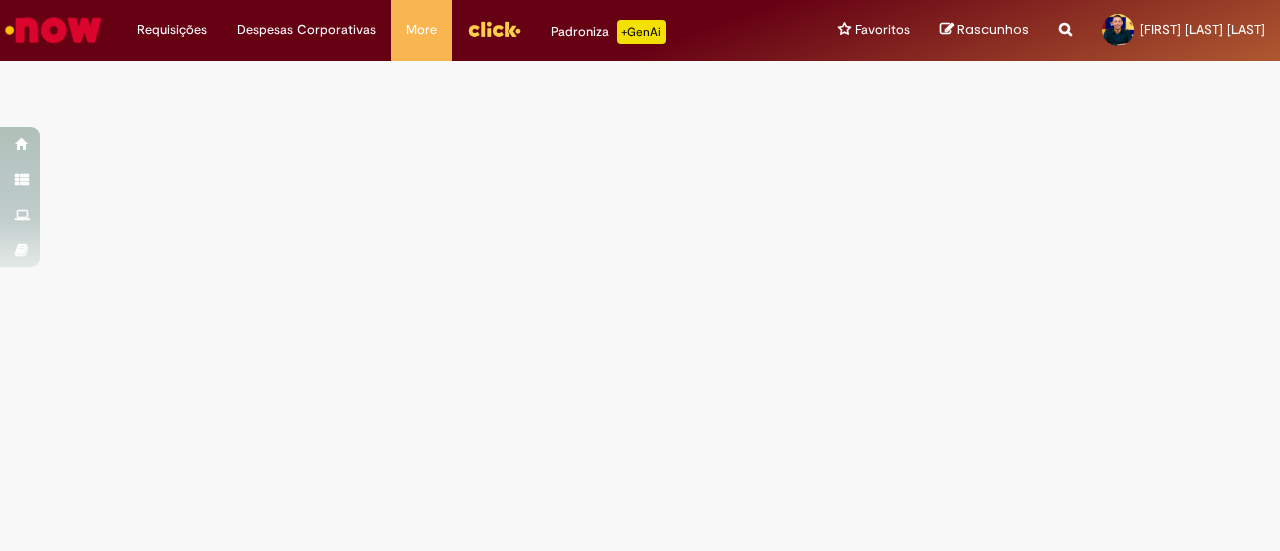 scroll, scrollTop: 0, scrollLeft: 0, axis: both 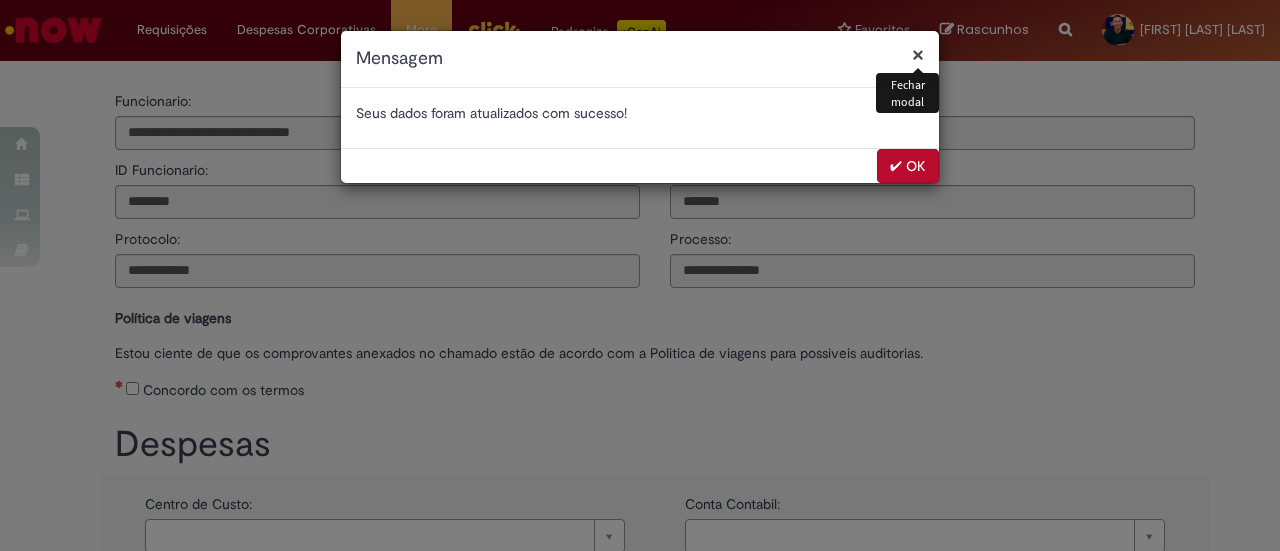 click on "✔ OK" at bounding box center [908, 166] 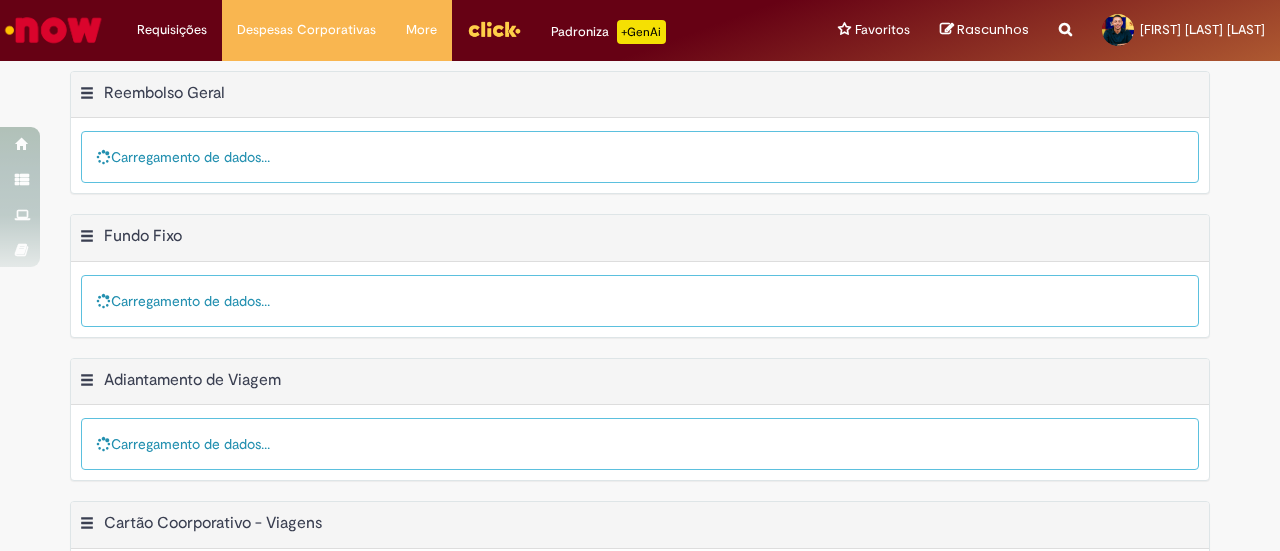 scroll, scrollTop: 0, scrollLeft: 0, axis: both 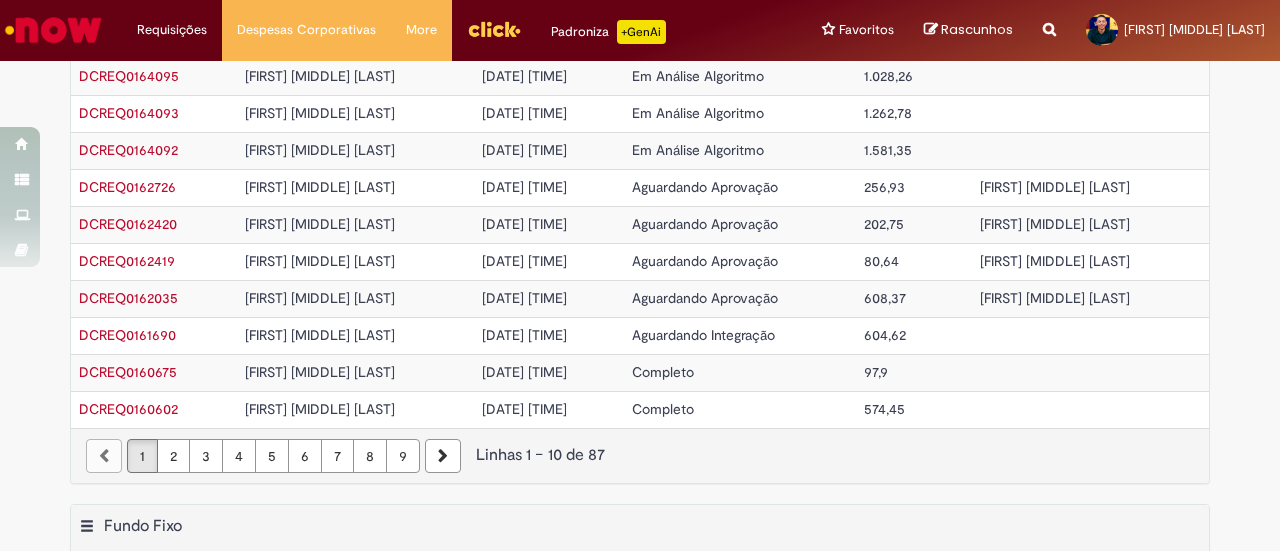 click on "Aguardando Integração" at bounding box center (703, 335) 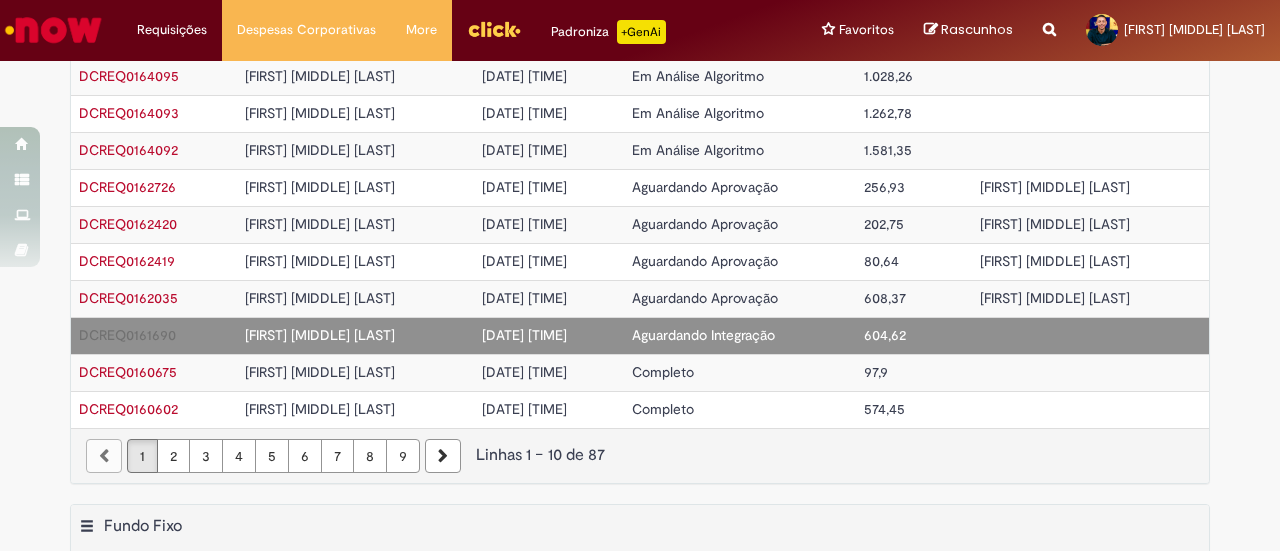 scroll, scrollTop: 0, scrollLeft: 0, axis: both 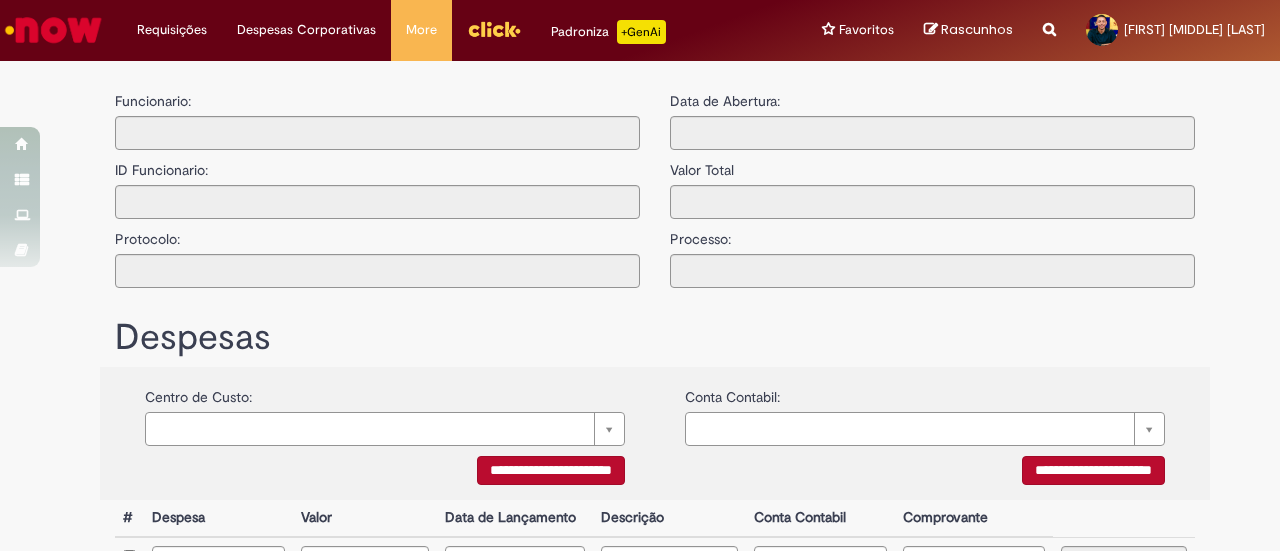 type on "**********" 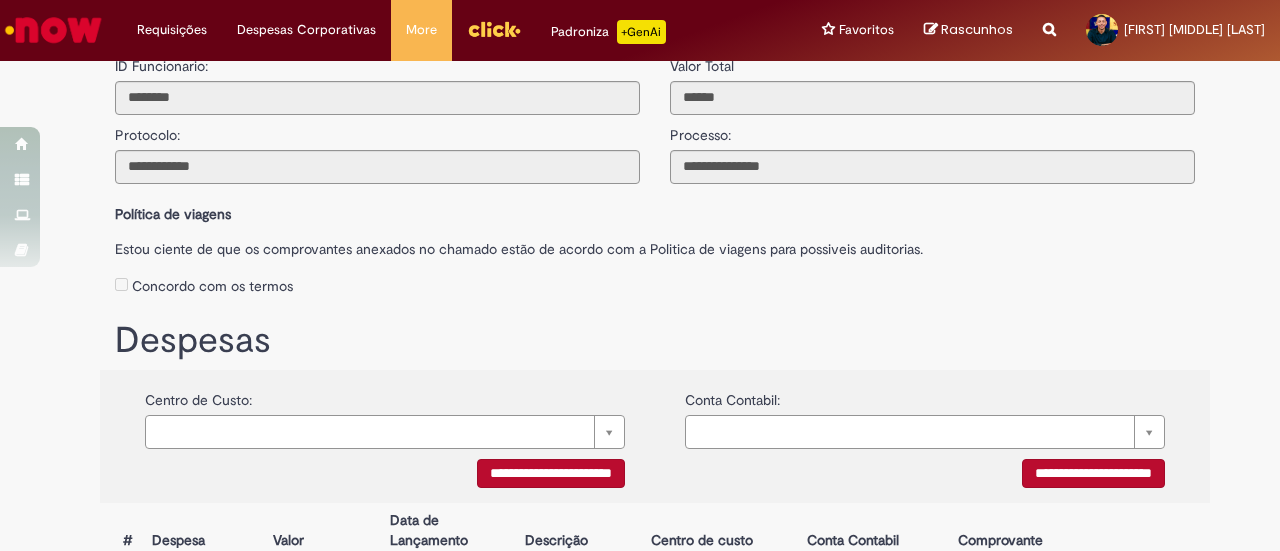 scroll, scrollTop: 0, scrollLeft: 0, axis: both 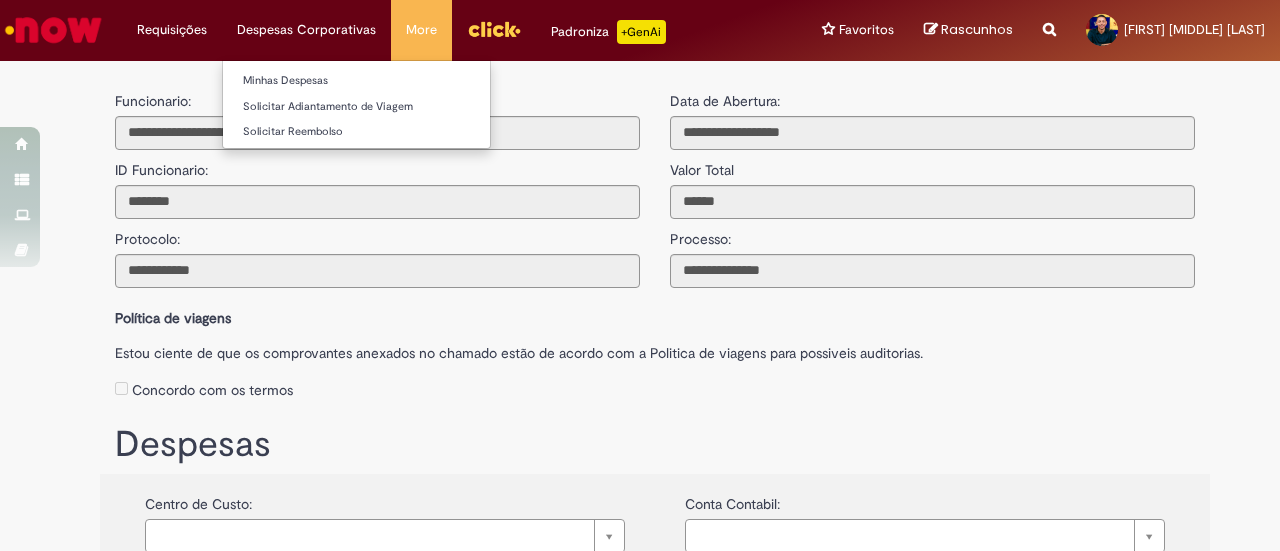 click on "Minhas Despesas" at bounding box center [356, 79] 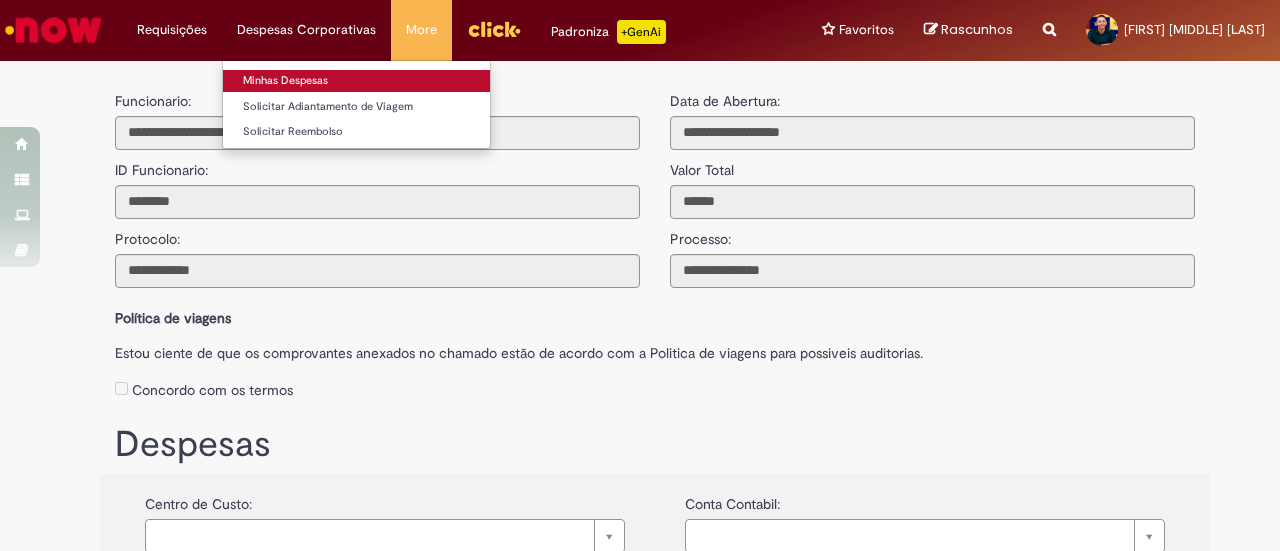 click on "Minhas Despesas" at bounding box center (356, 81) 